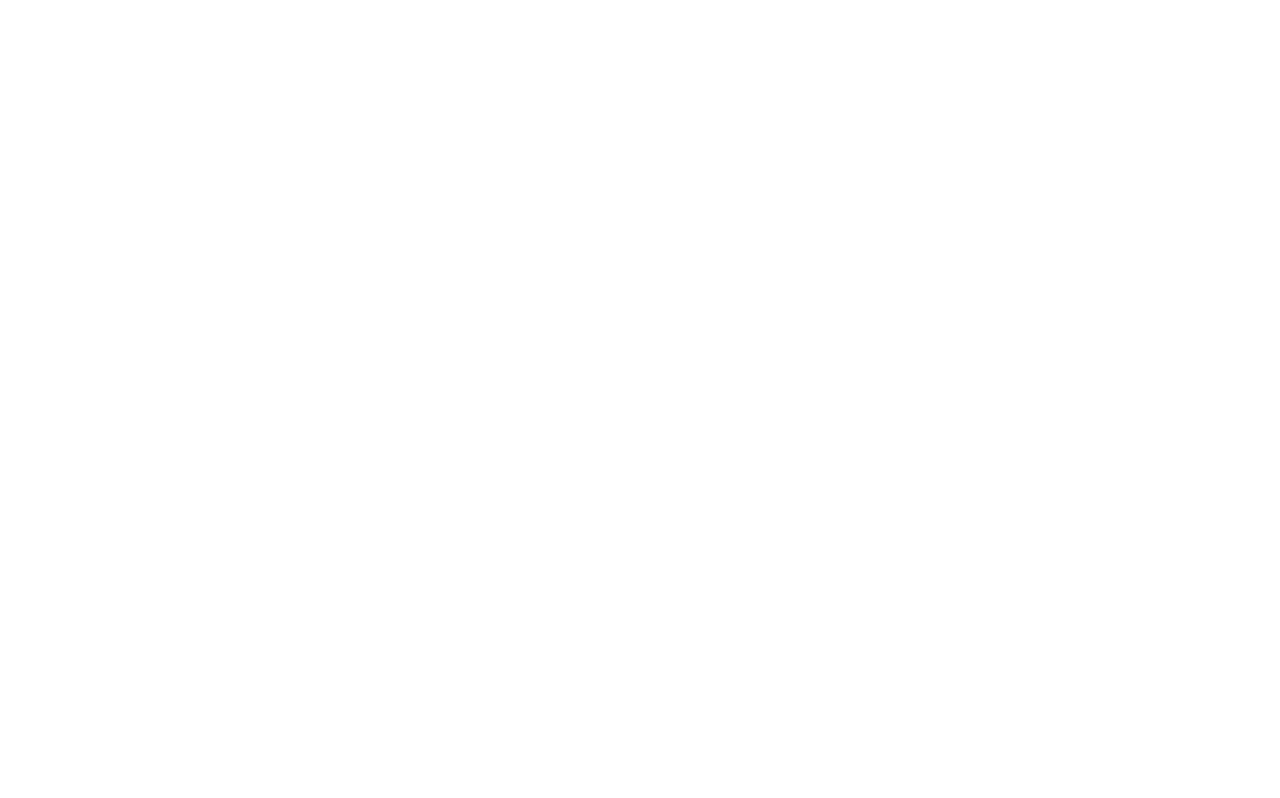 scroll, scrollTop: 0, scrollLeft: 0, axis: both 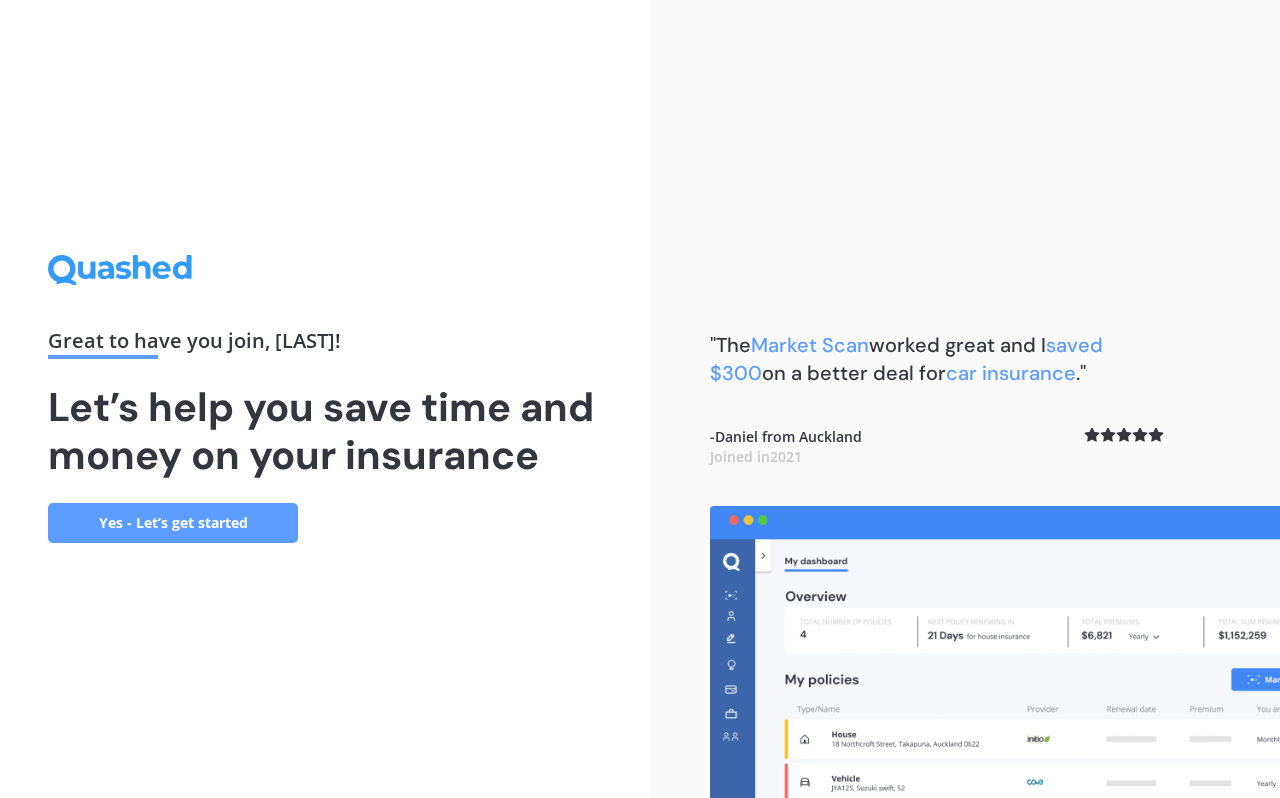 click on "Great to have you join , [LAST] ! Let’s help you save time and money on your insurance Yes - Let’s get started" at bounding box center (325, 399) 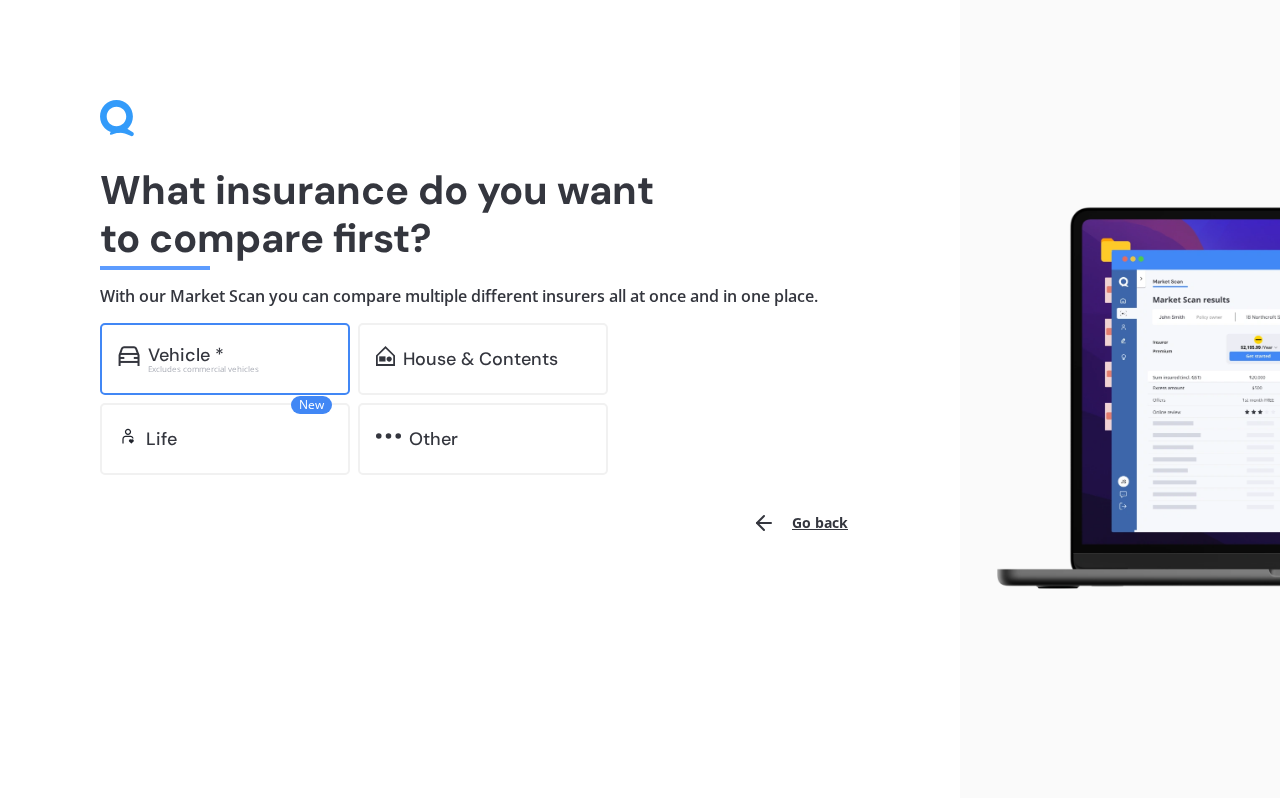 click on "Vehicle *" at bounding box center (186, 355) 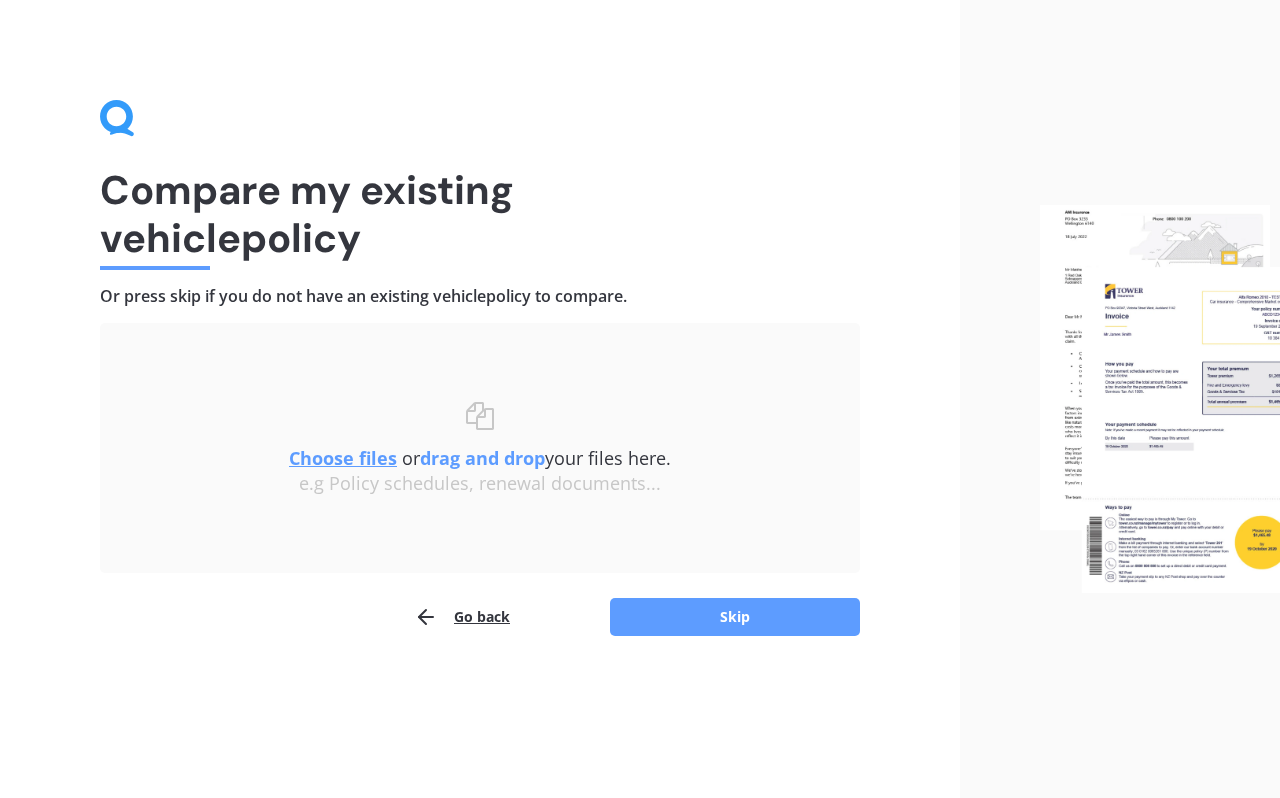 click on "Go back" at bounding box center [462, 617] 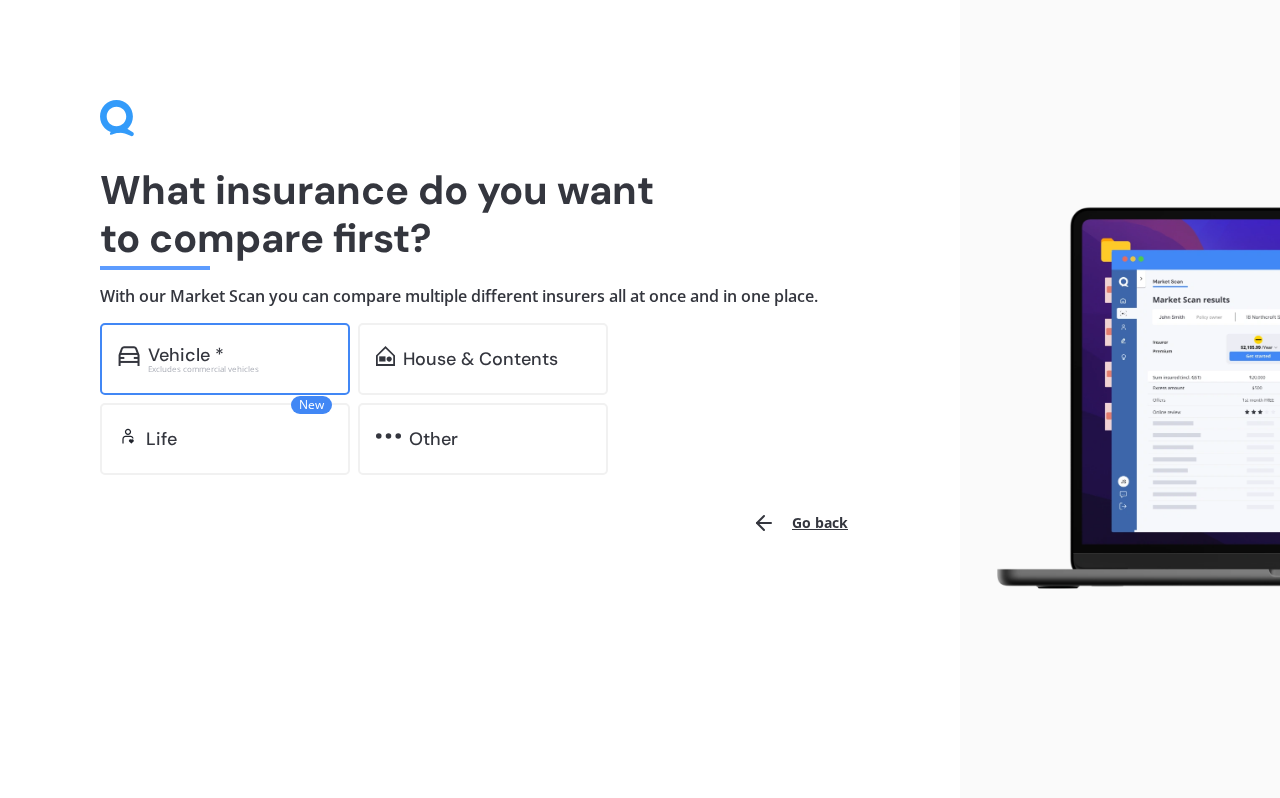 click on "Vehicle *" at bounding box center (186, 355) 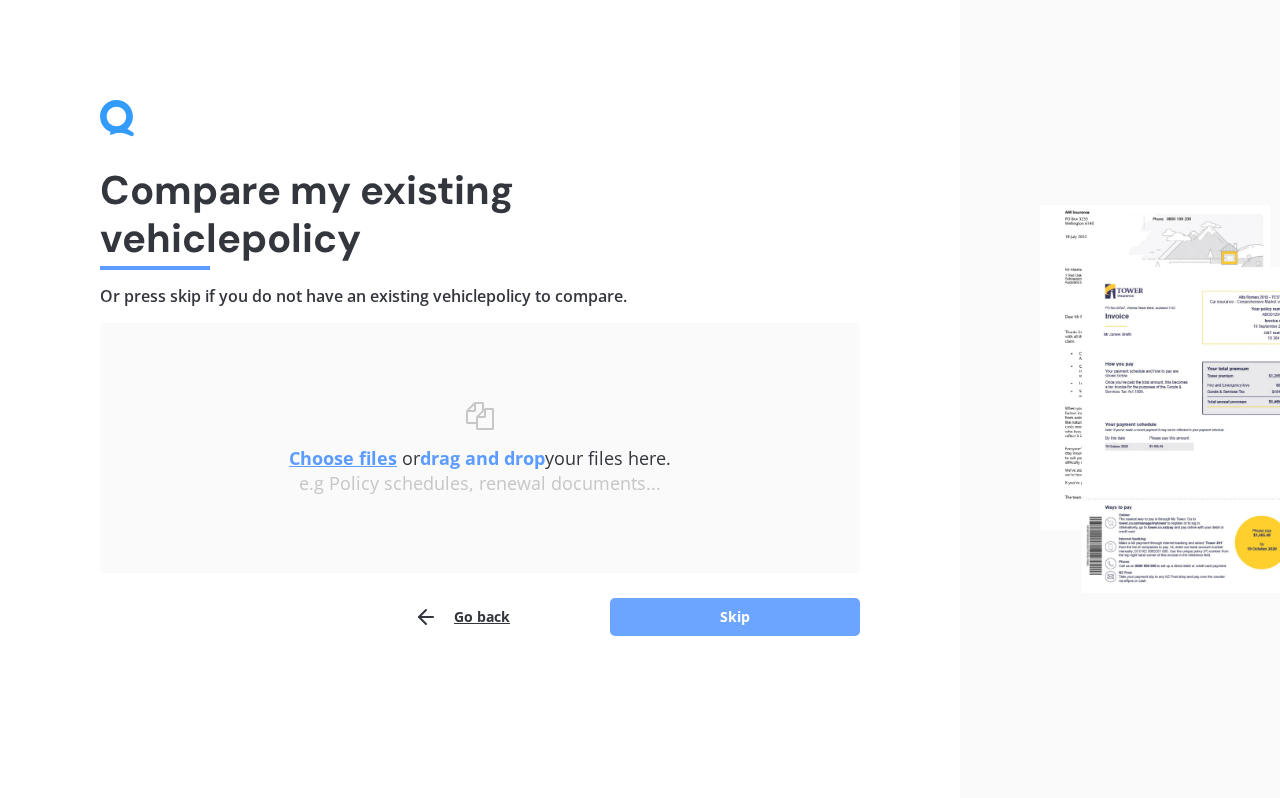click on "Skip" at bounding box center (735, 617) 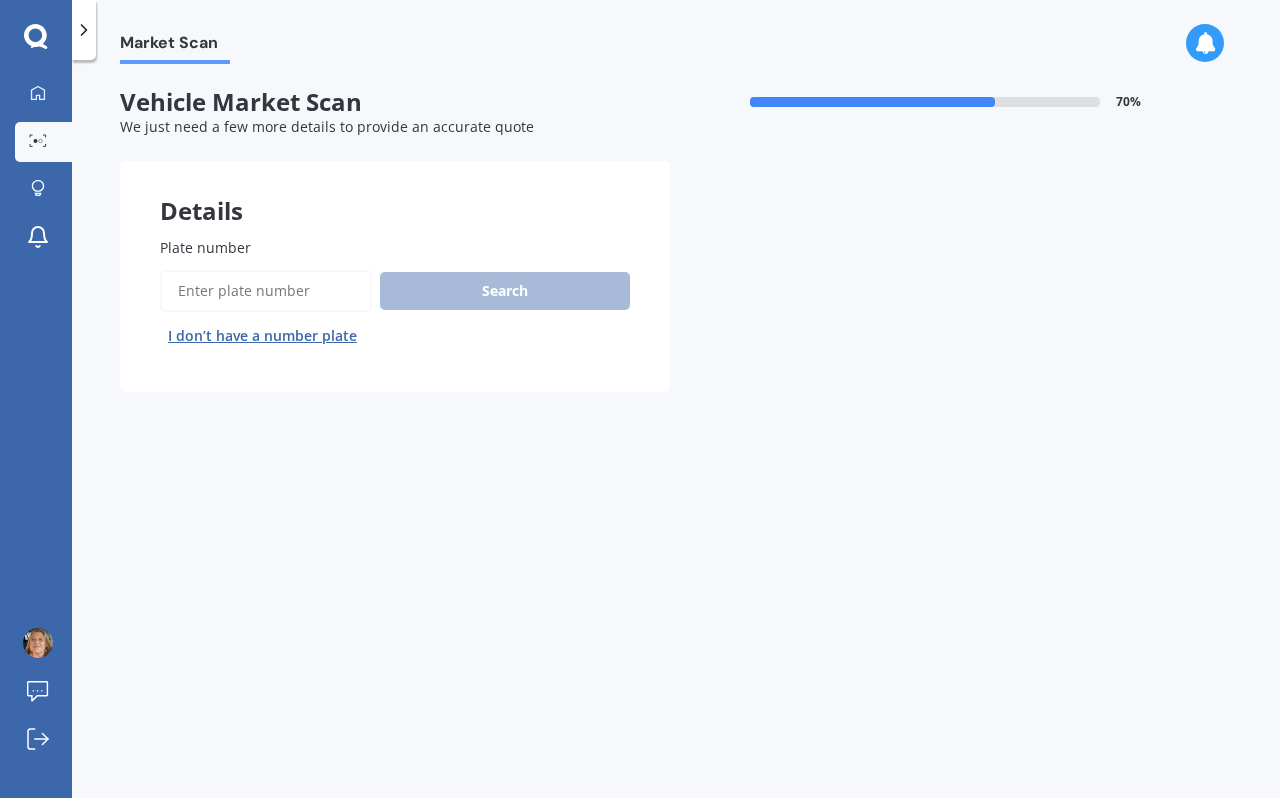 click on "Plate number" at bounding box center [266, 291] 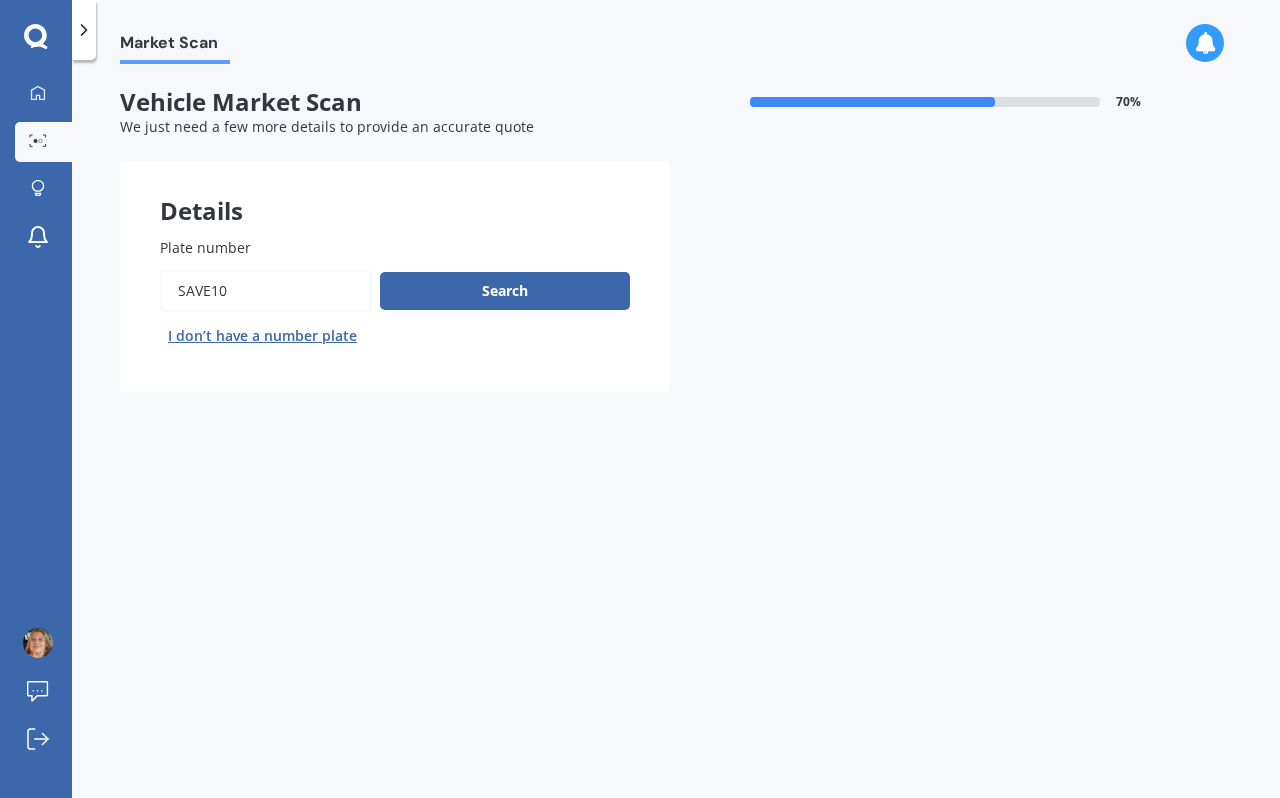 drag, startPoint x: 316, startPoint y: 288, endPoint x: 124, endPoint y: 297, distance: 192.21082 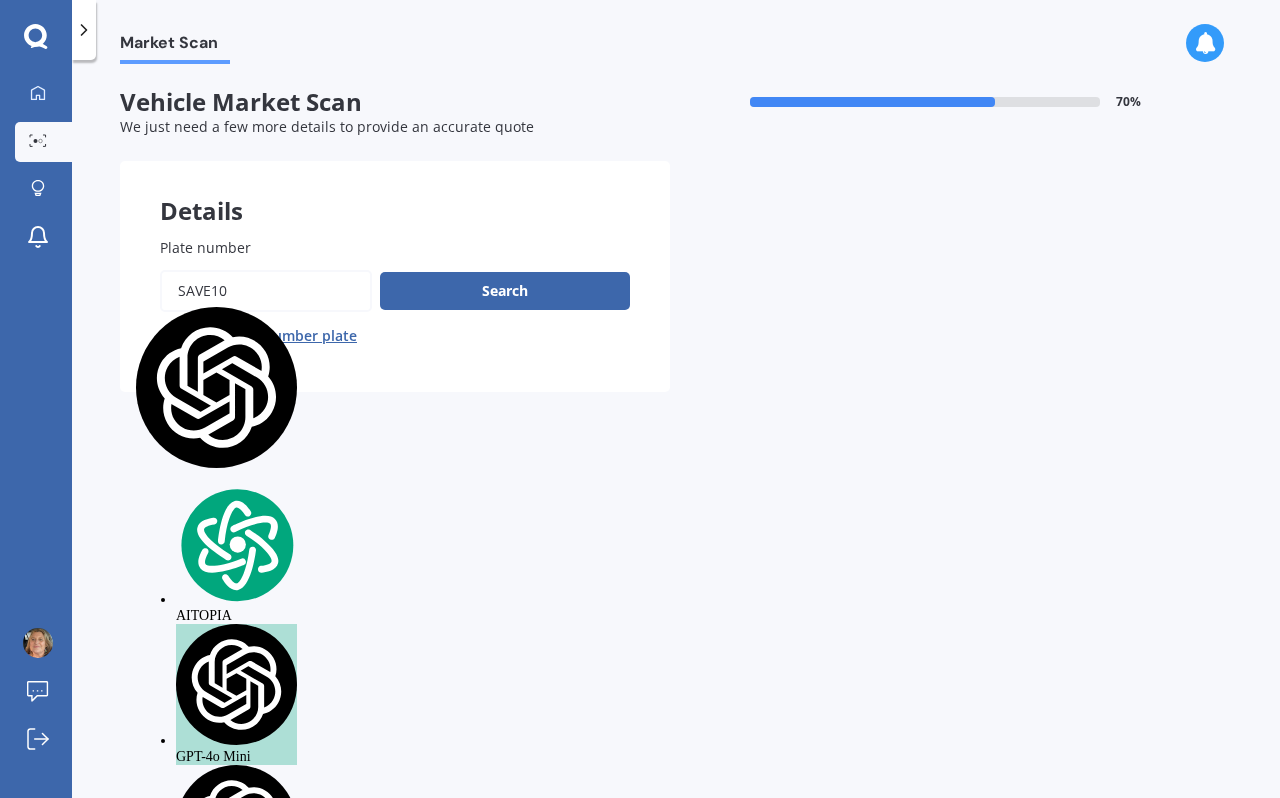 paste on "MJK148" 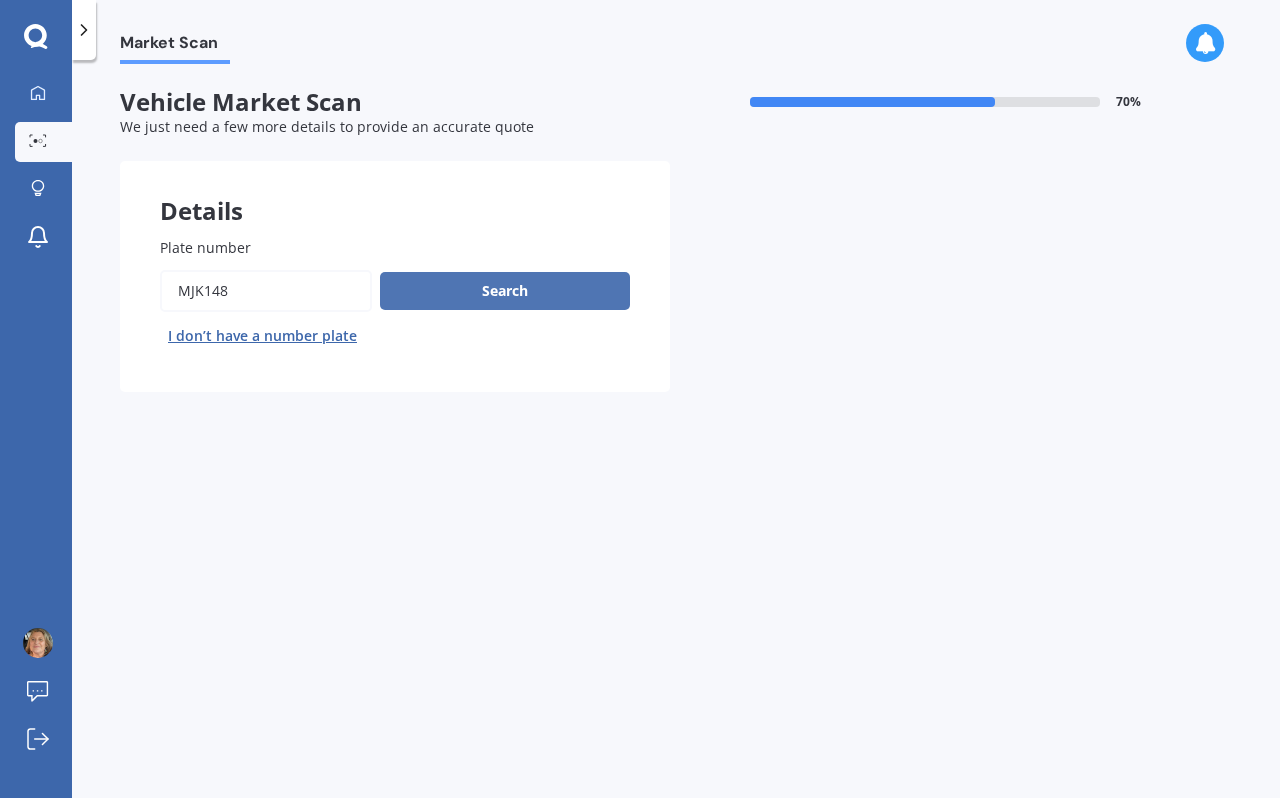 type on "MJK148" 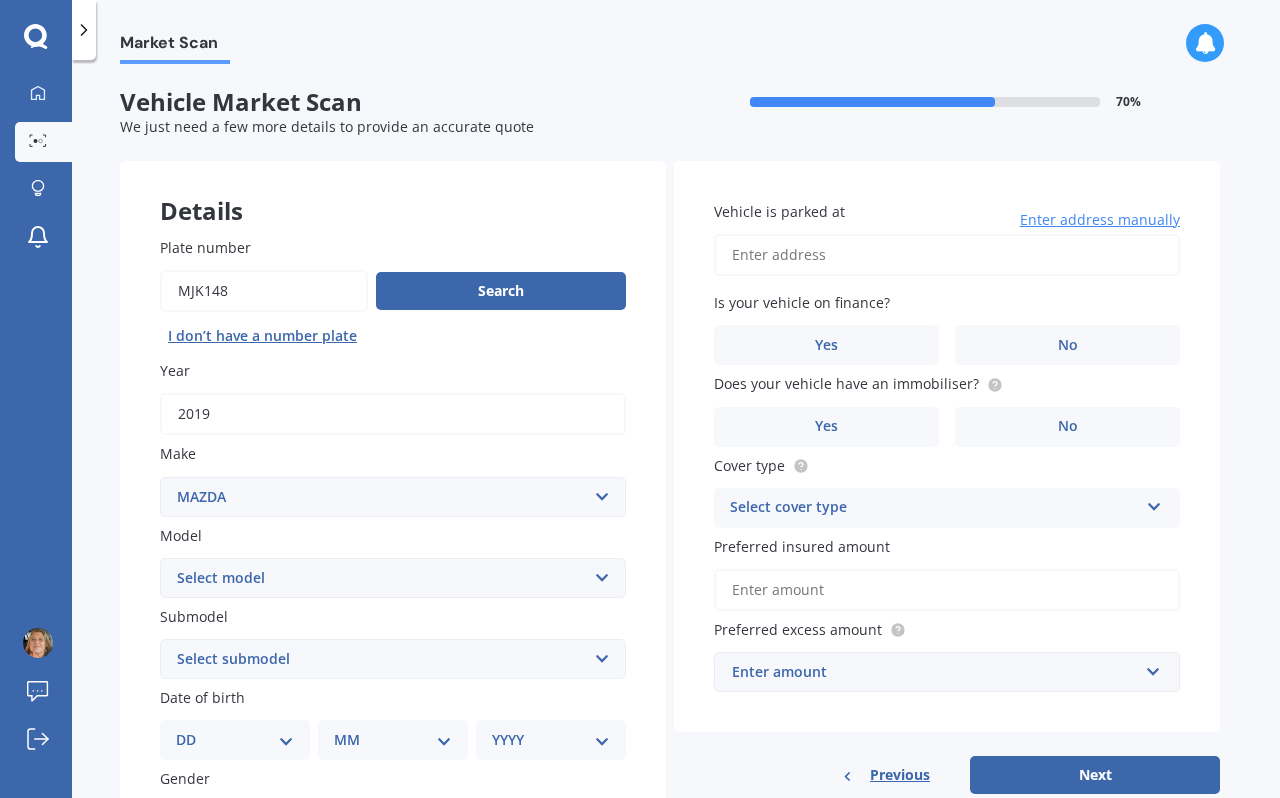 click on "Select model 121 2 3 323 323 / Familia 6 626 929 Atenza Autozam Axela AZ3 B2000 B2200 B2500 B2600 B2600i Biante Bongo Bounty BT50 Capella Cronos CX-30 CX-60 CX-8 CX-80 CX3 CX30 CX5 CX7 CX8 CX9 Demio E1800 Van E2000 E2200 Vans E2500 E2500 Van E3000 E4100 Efini Etude Eunos Familia Lantis Levante Luce Marvie Millenia MPV MS6 MS8 MS9 MX-3 MX-30 MX-5 MX-6 Neo Persona Premacy Presseo Proceed Revue Rotary RX7 RX8 Sapporo Sentia T2000 T2600 T3000 T3500 T4000 T4100 T4600 Titan 1.5/2.0 Tonnes Titan 5 Tonne Tribute Verisa" at bounding box center (393, 578) 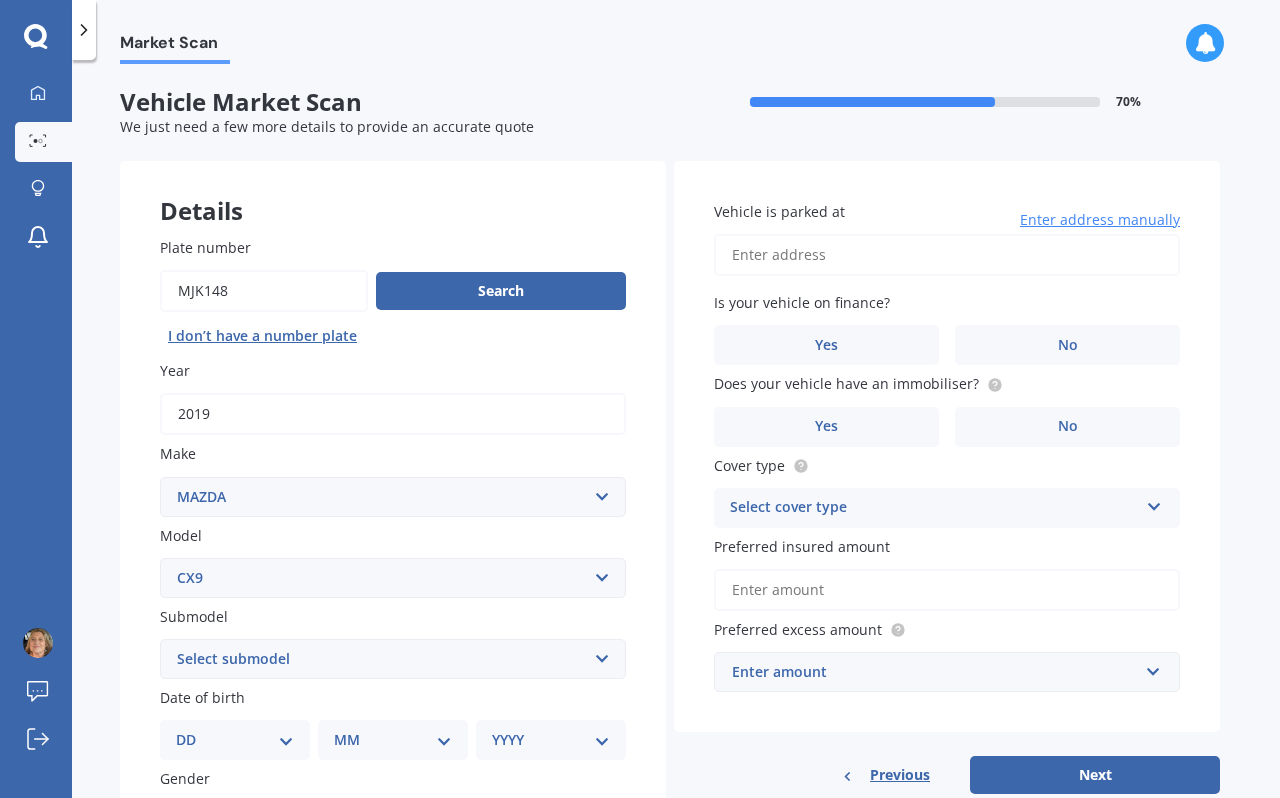 click on "Select submodel (All) 4WD 4WD Turbo GSX" at bounding box center (393, 659) 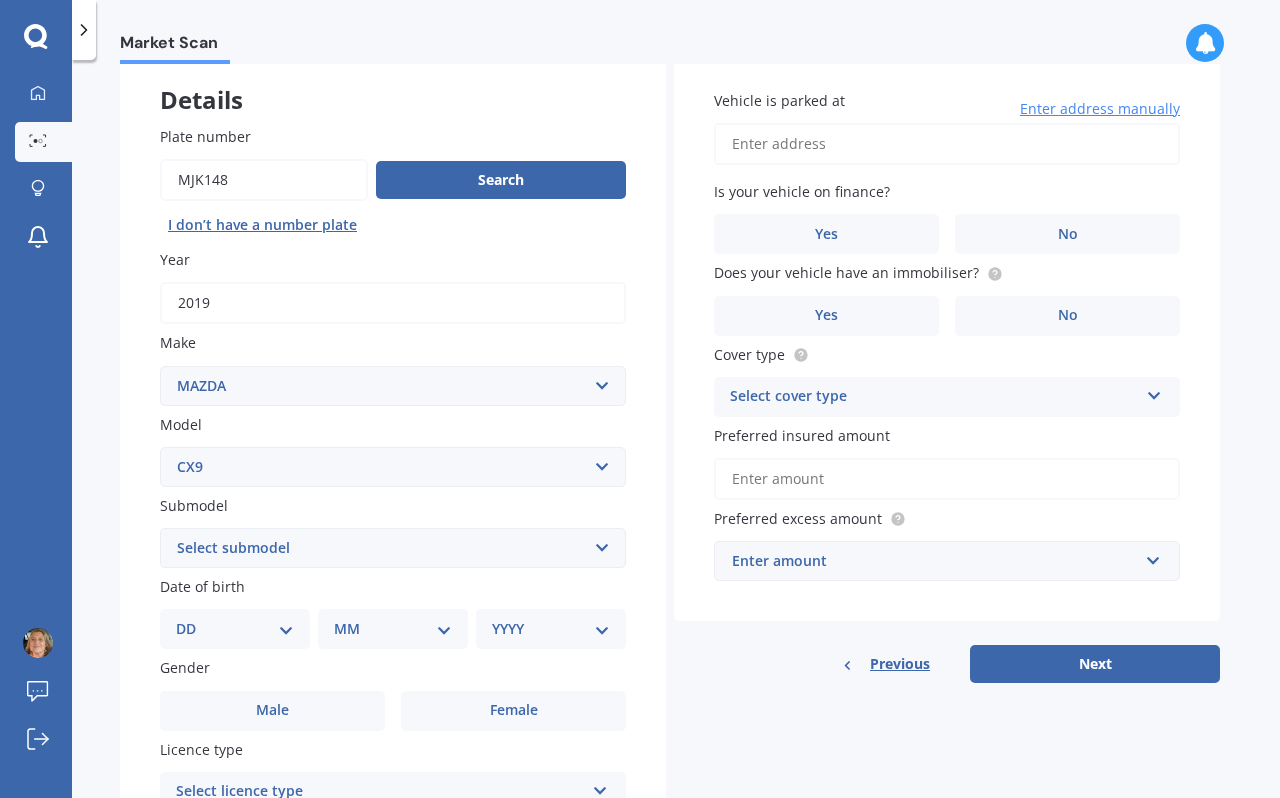 scroll, scrollTop: 117, scrollLeft: 0, axis: vertical 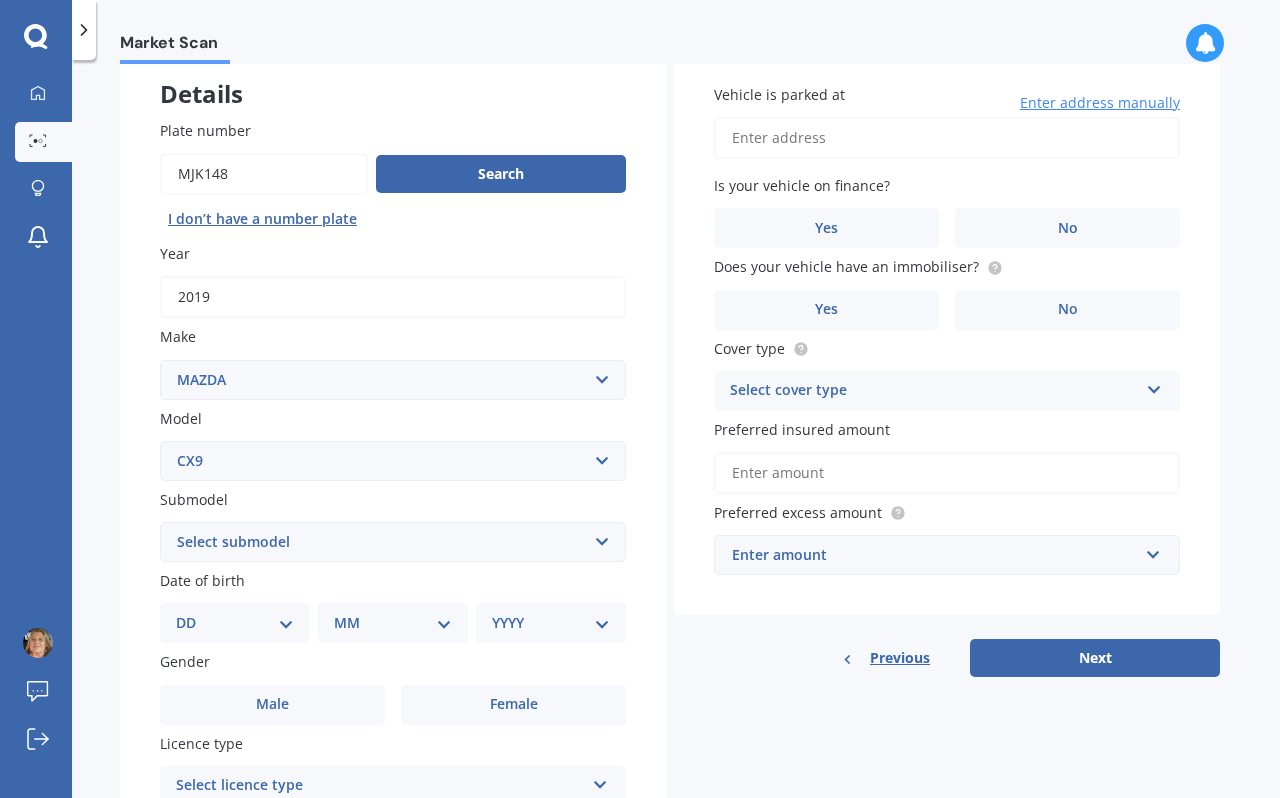 click on "DD 01 02 03 04 05 06 07 08 09 10 11 12 13 14 15 16 17 18 19 20 21 22 23 24 25 26 27 28 29 30 31" at bounding box center [235, 623] 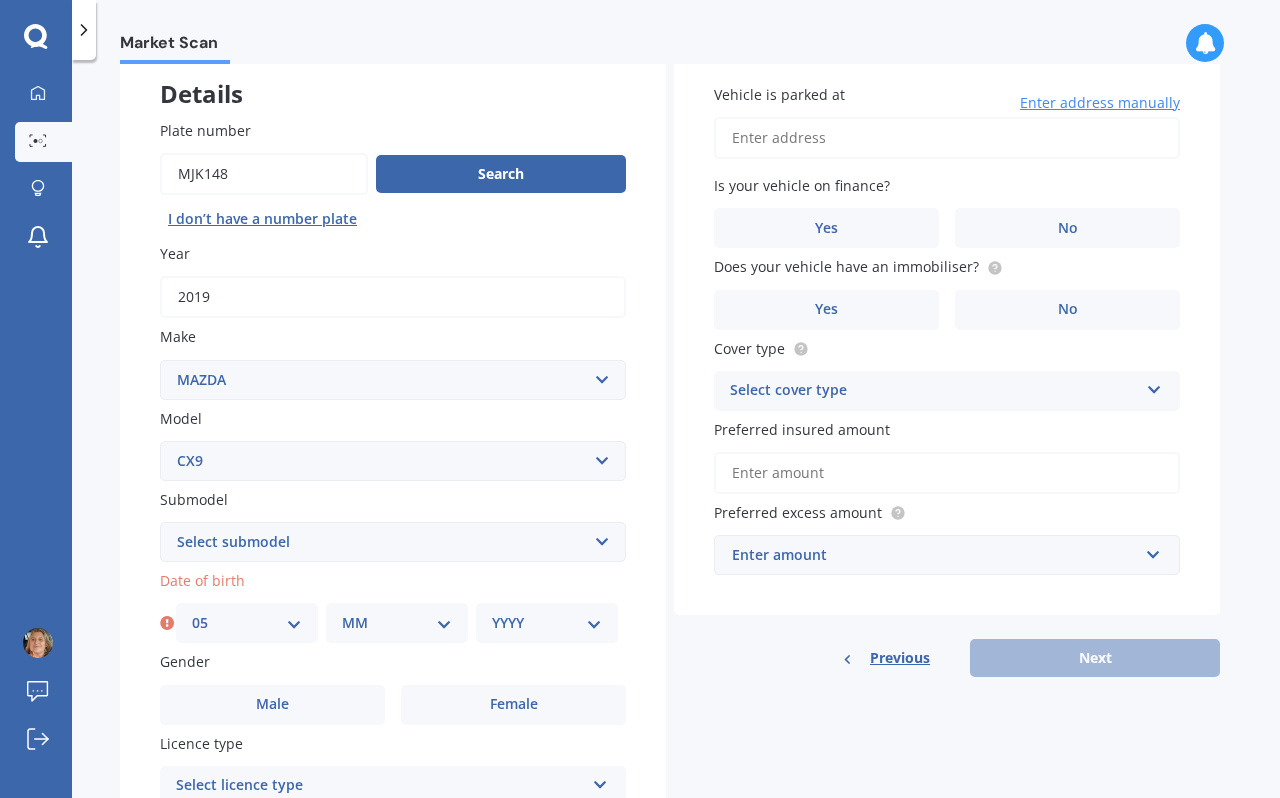 click on "MM 01 02 03 04 05 06 07 08 09 10 11 12" at bounding box center (397, 623) 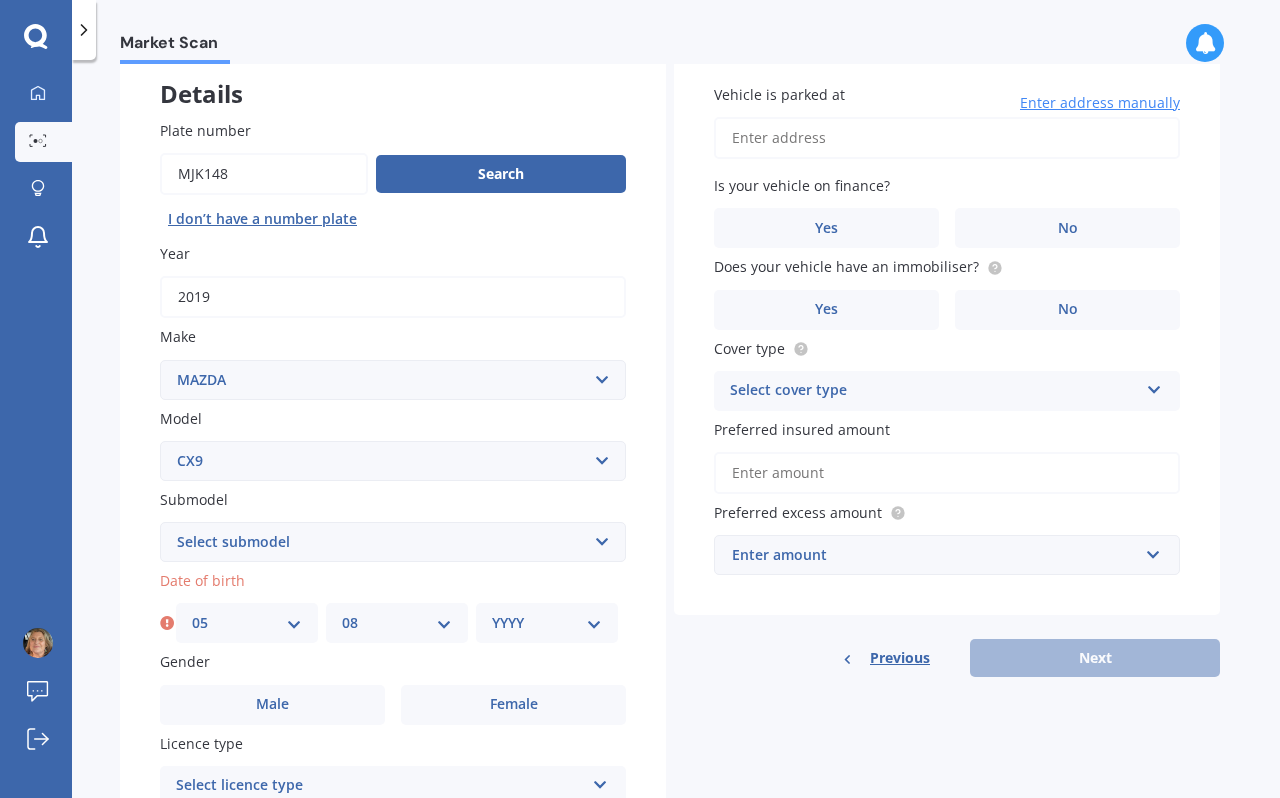 click on "YYYY 2025 2024 2023 2022 2021 2020 2019 2018 2017 2016 2015 2014 2013 2012 2011 2010 2009 2008 2007 2006 2005 2004 2003 2002 2001 2000 1999 1998 1997 1996 1995 1994 1993 1992 1991 1990 1989 1988 1987 1986 1985 1984 1983 1982 1981 1980 1979 1978 1977 1976 1975 1974 1973 1972 1971 1970 1969 1968 1967 1966 1965 1964 1963 1962 1961 1960 1959 1958 1957 1956 1955 1954 1953 1952 1951 1950 1949 1948 1947 1946 1945 1944 1943 1942 1941 1940 1939 1938 1937 1936 1935 1934 1933 1932 1931 1930 1929 1928 1927 1926" at bounding box center [547, 623] 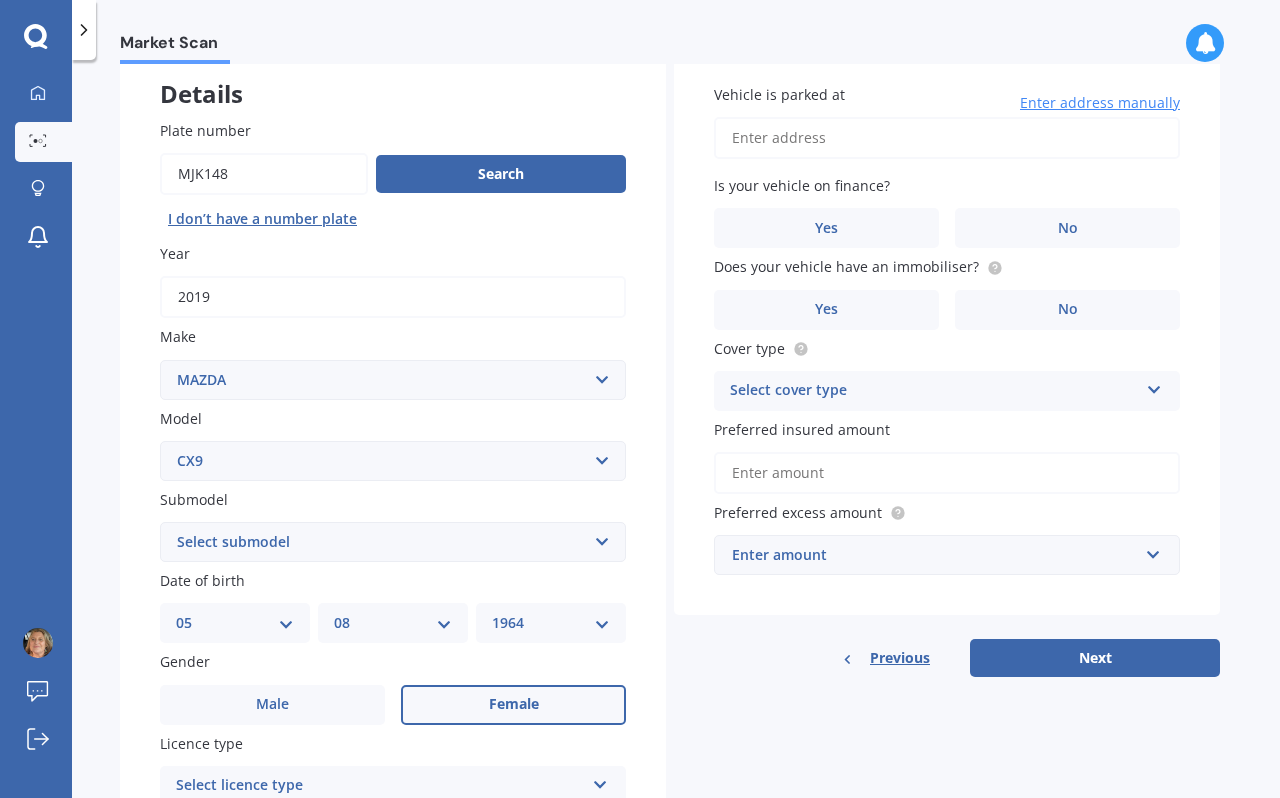 click on "Female" at bounding box center [272, 704] 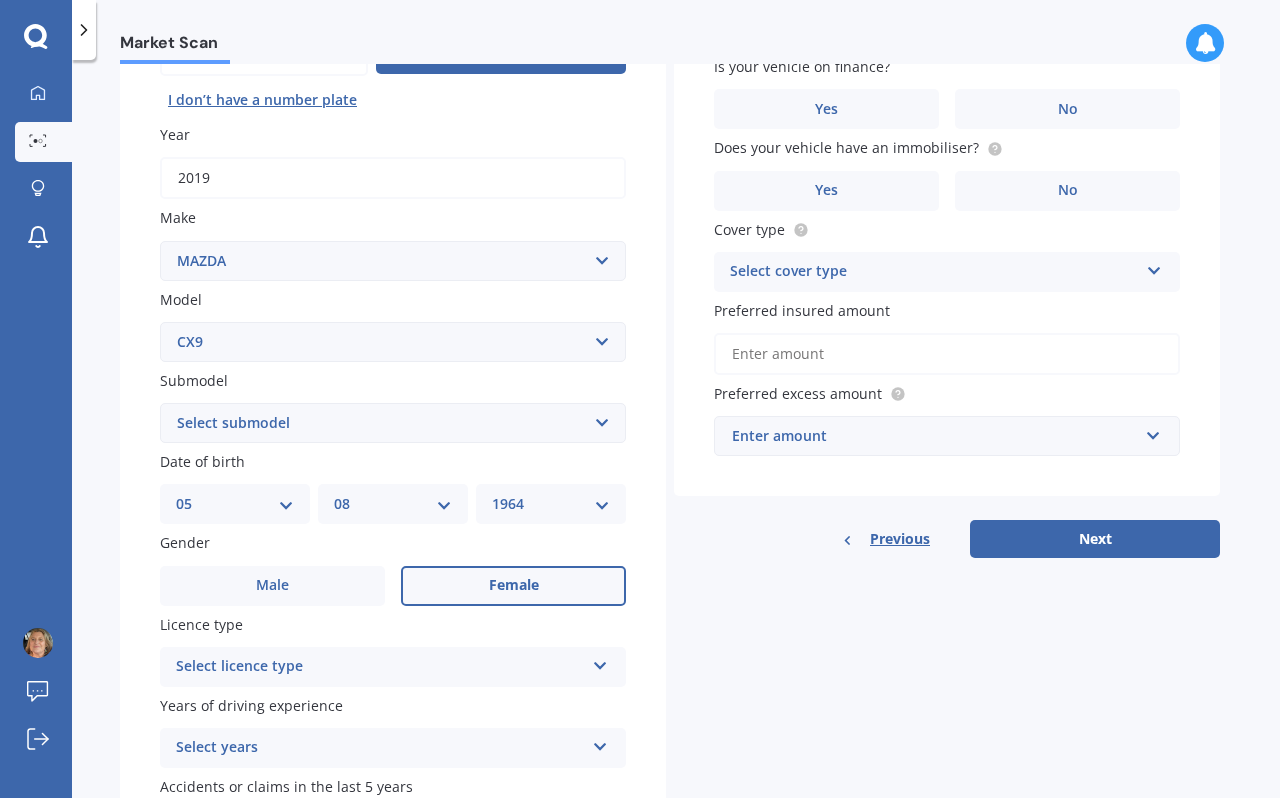 scroll, scrollTop: 252, scrollLeft: 0, axis: vertical 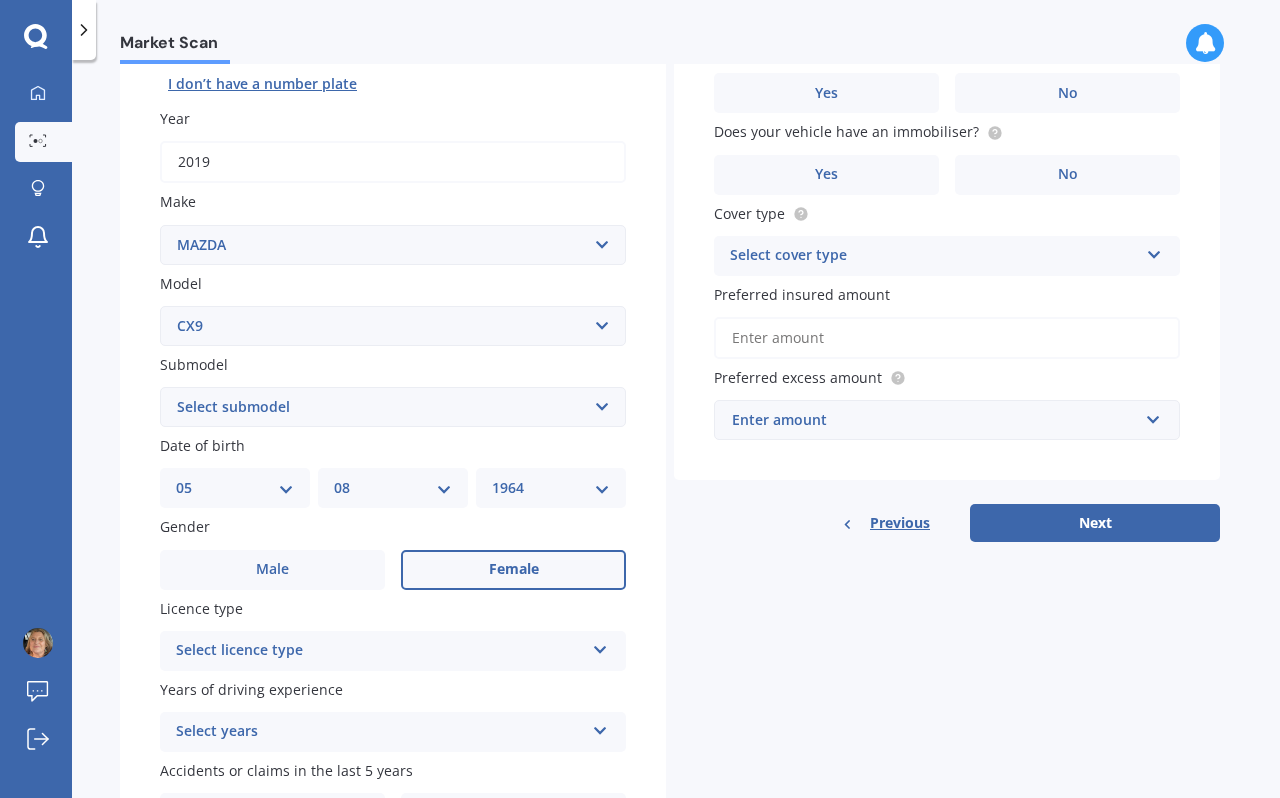 click on "Select licence type" at bounding box center [380, 651] 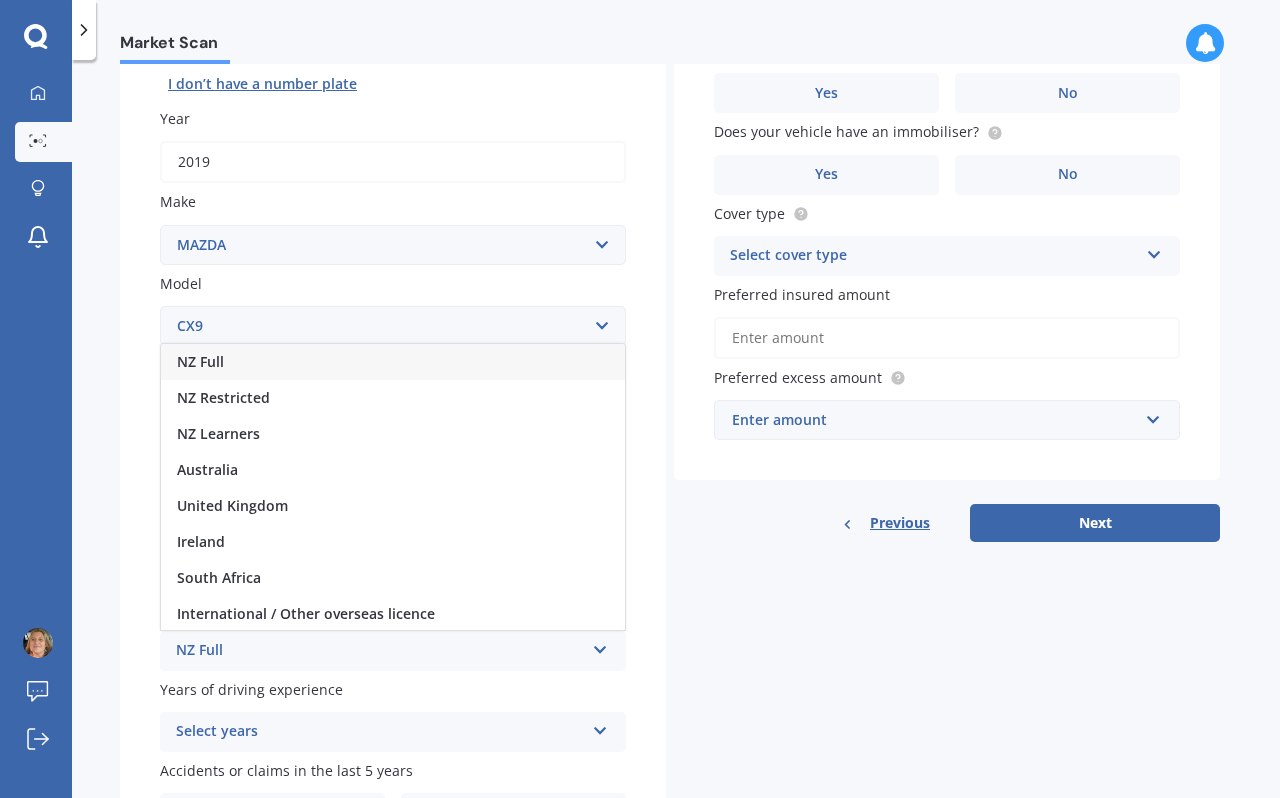 click on "NZ Full" at bounding box center [380, 651] 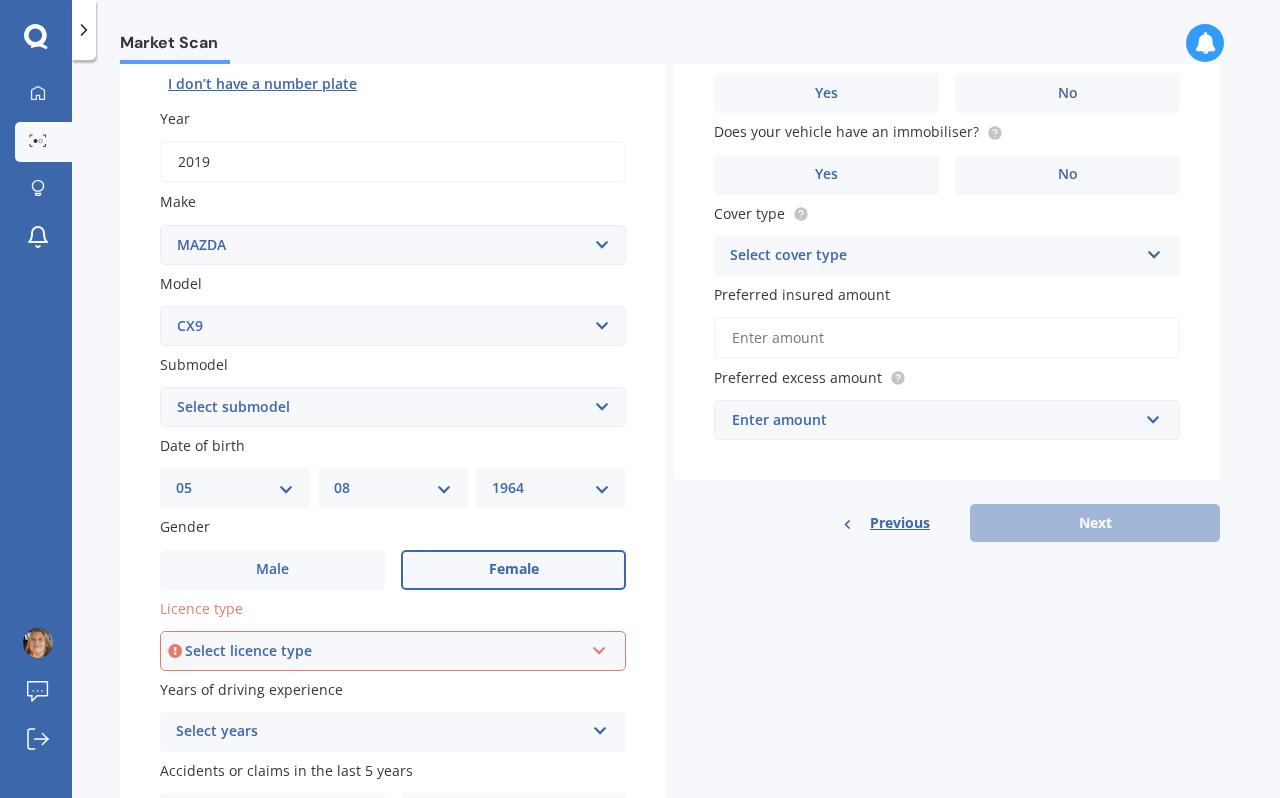 click on "Select licence type" at bounding box center [384, 651] 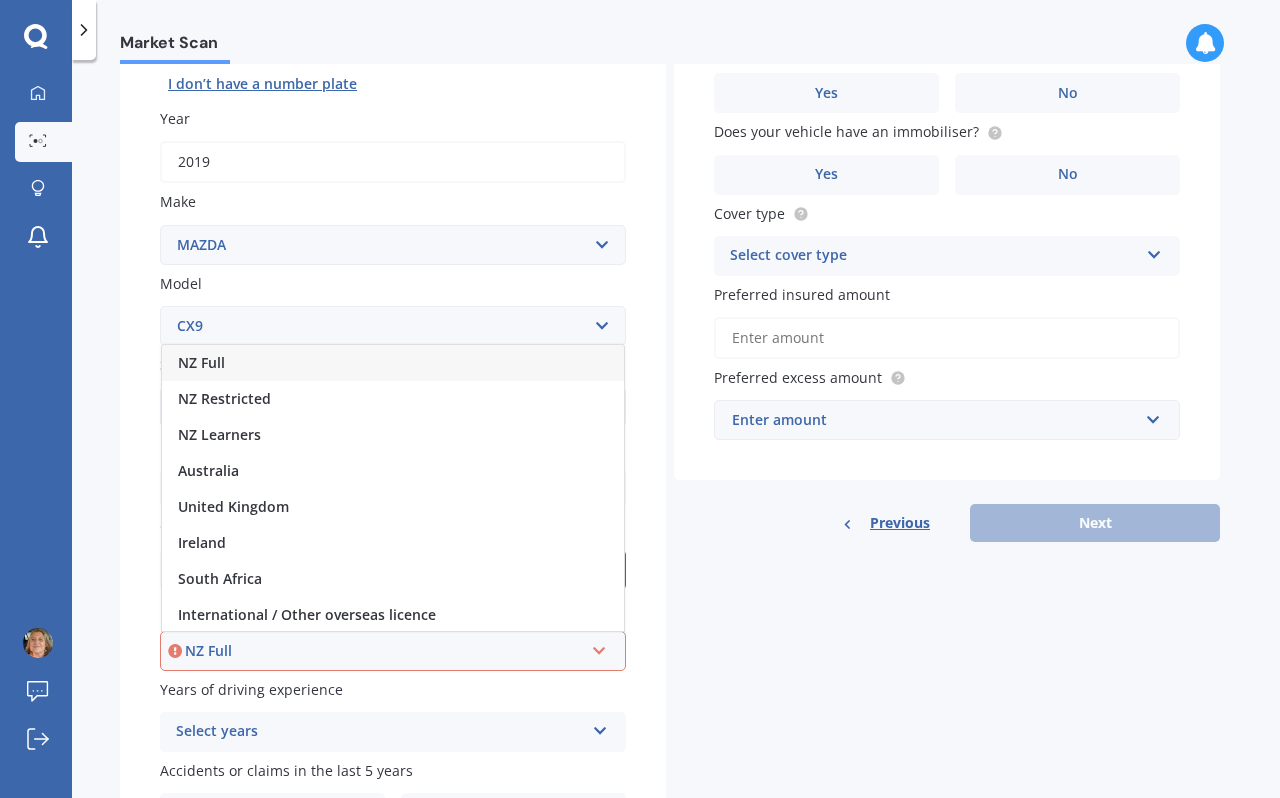click on "NZ Full" at bounding box center (384, 651) 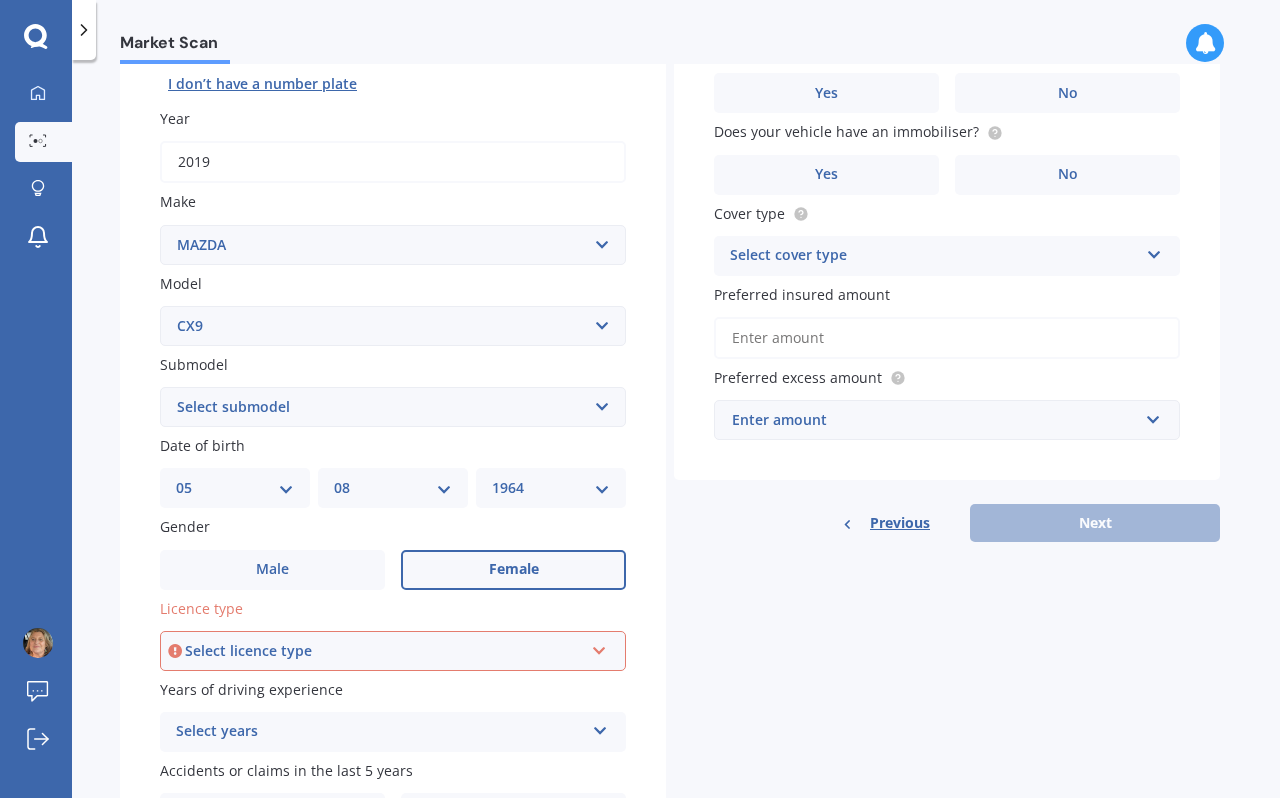 click on "Select licence type" at bounding box center [384, 651] 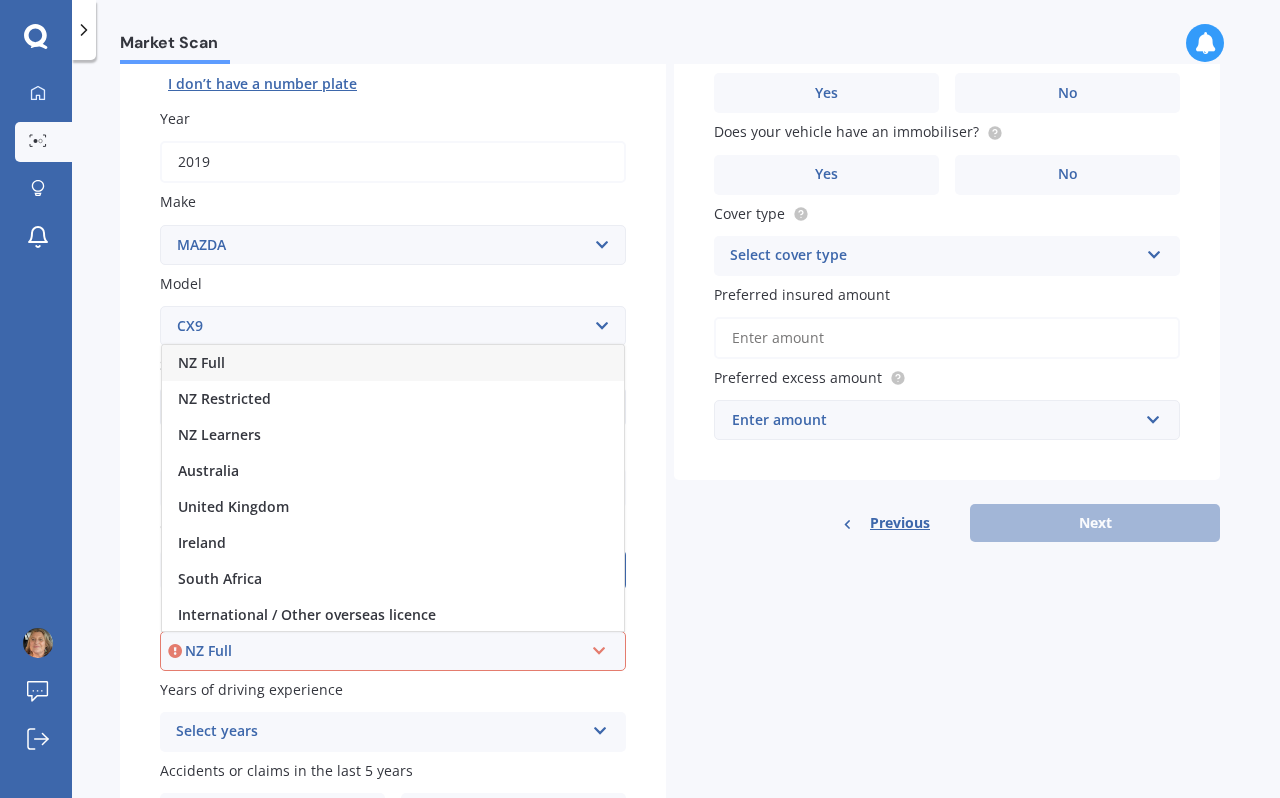 click on "NZ Full" at bounding box center [201, 362] 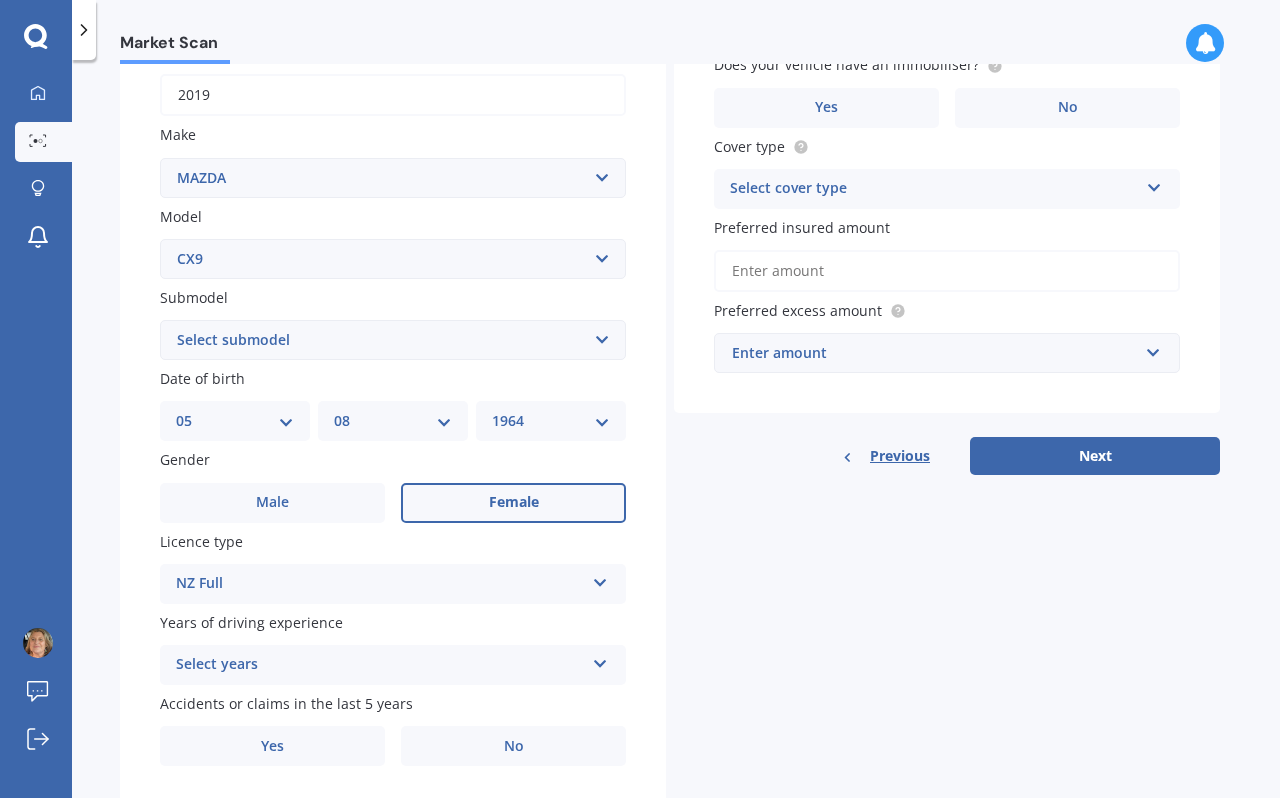 scroll, scrollTop: 320, scrollLeft: 0, axis: vertical 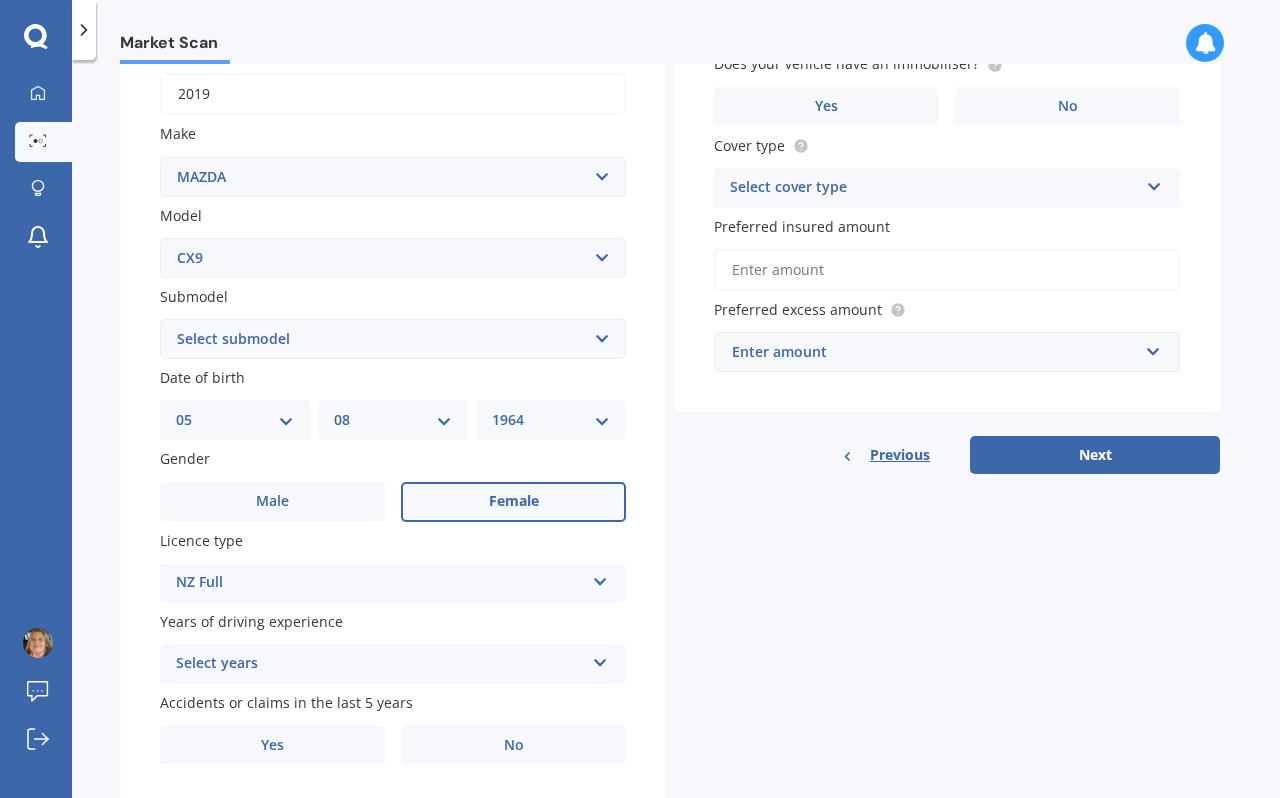 click at bounding box center [600, 578] 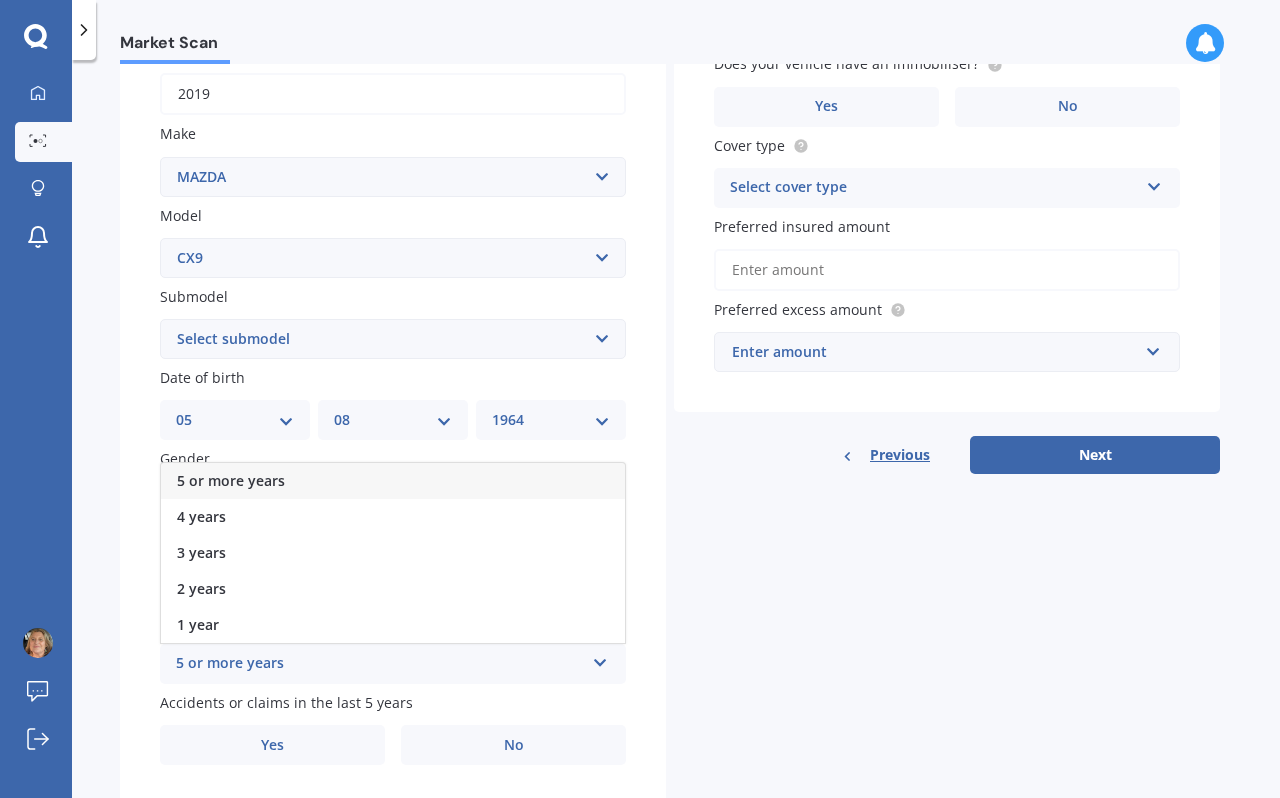 click on "5 or more years" at bounding box center (380, 664) 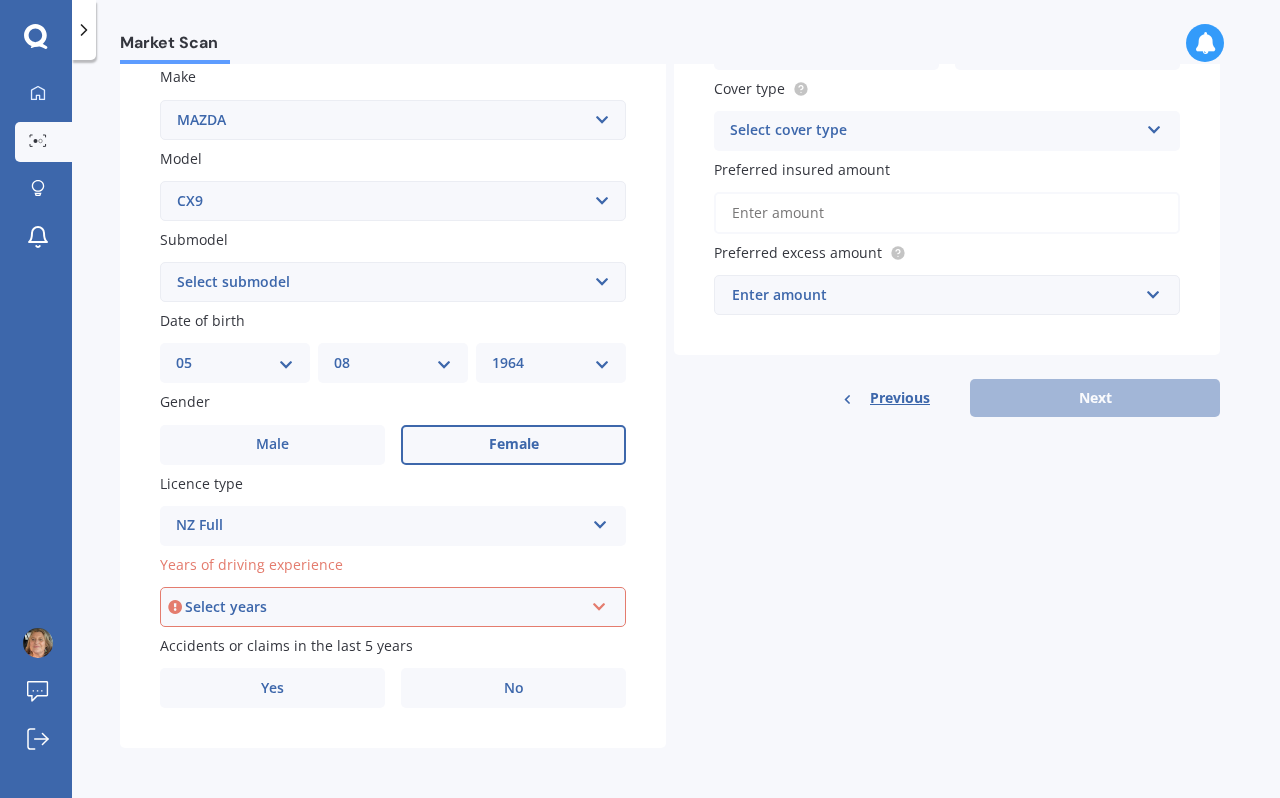 scroll, scrollTop: 384, scrollLeft: 0, axis: vertical 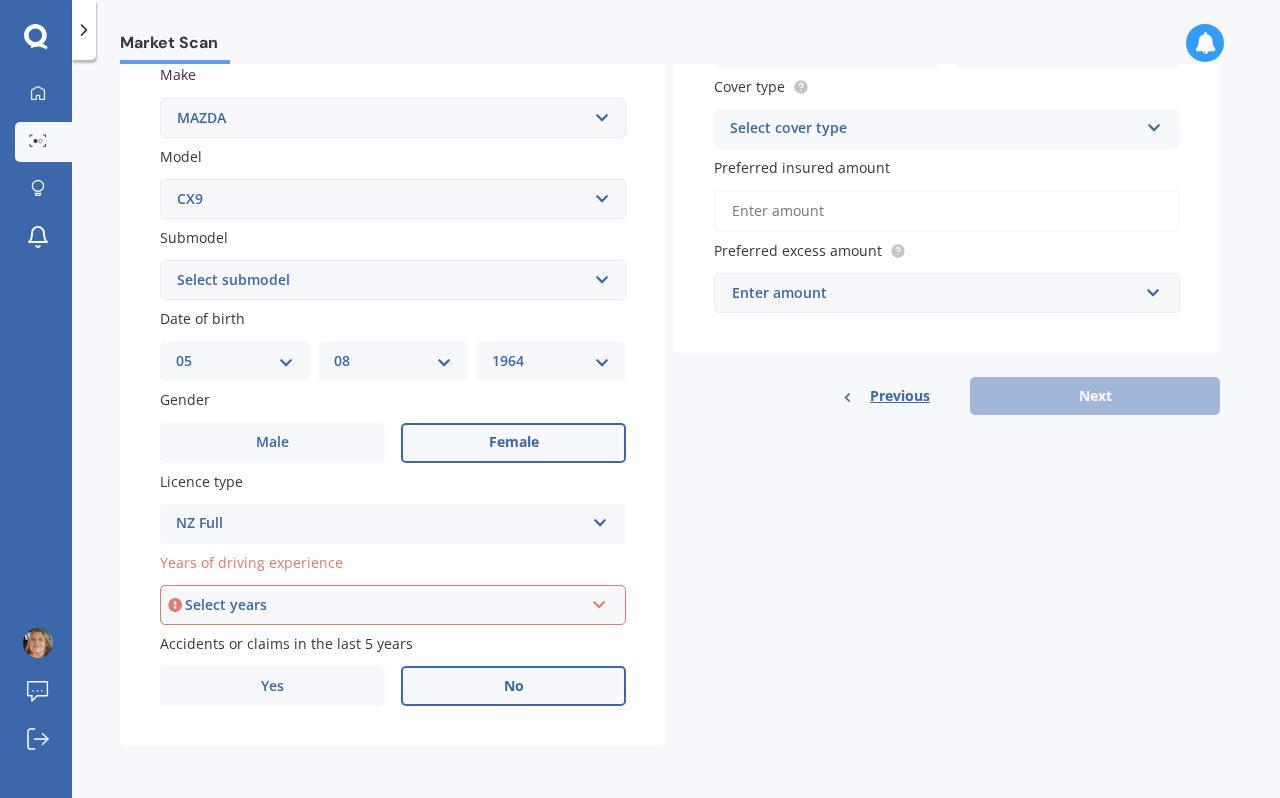click on "No" at bounding box center [272, 442] 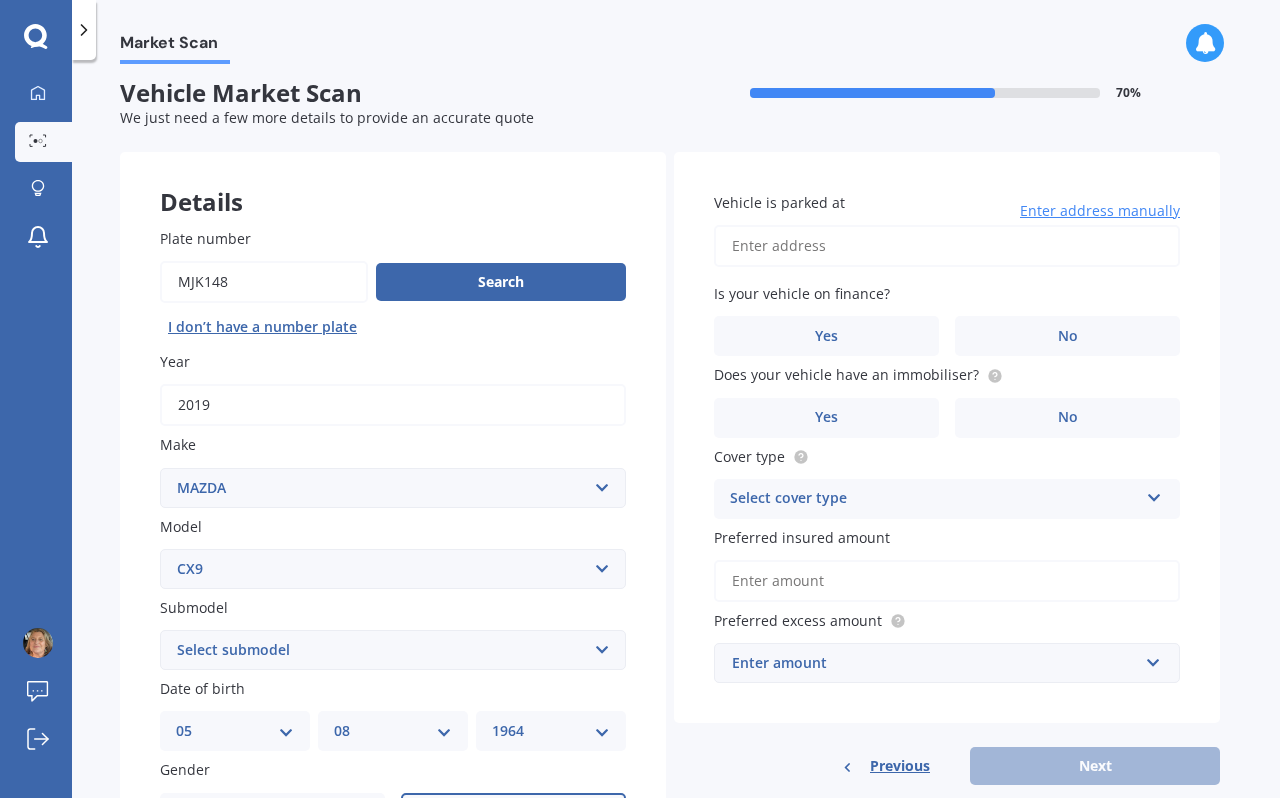 scroll, scrollTop: 0, scrollLeft: 0, axis: both 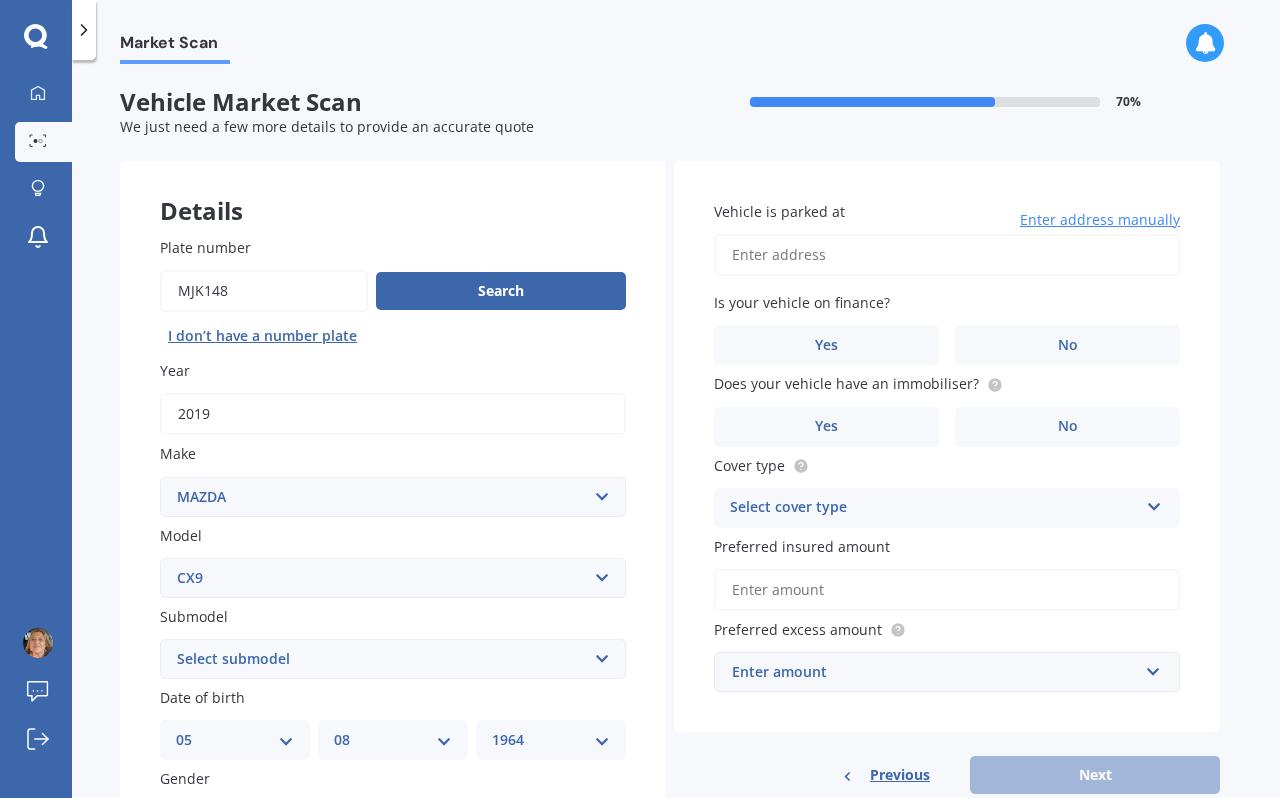 click on "Vehicle is parked at" at bounding box center [947, 255] 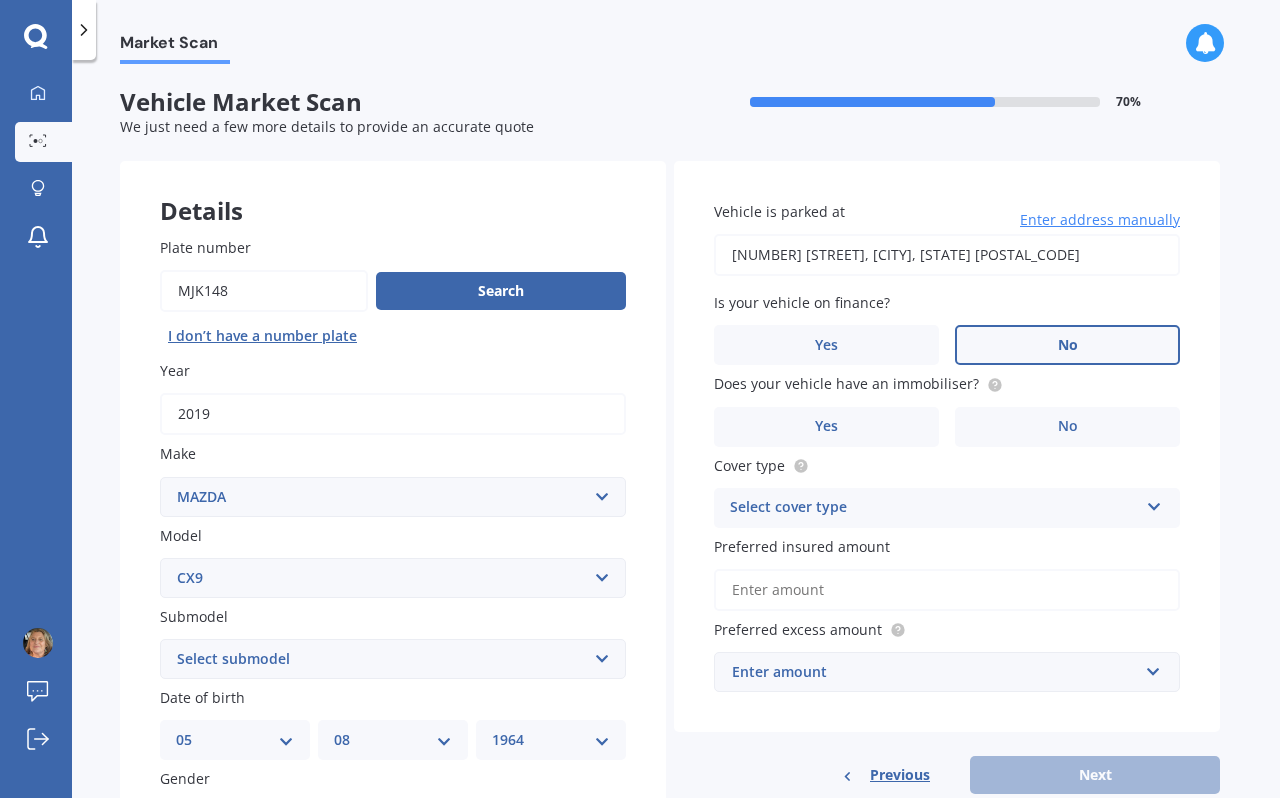 click on "No" at bounding box center (513, 822) 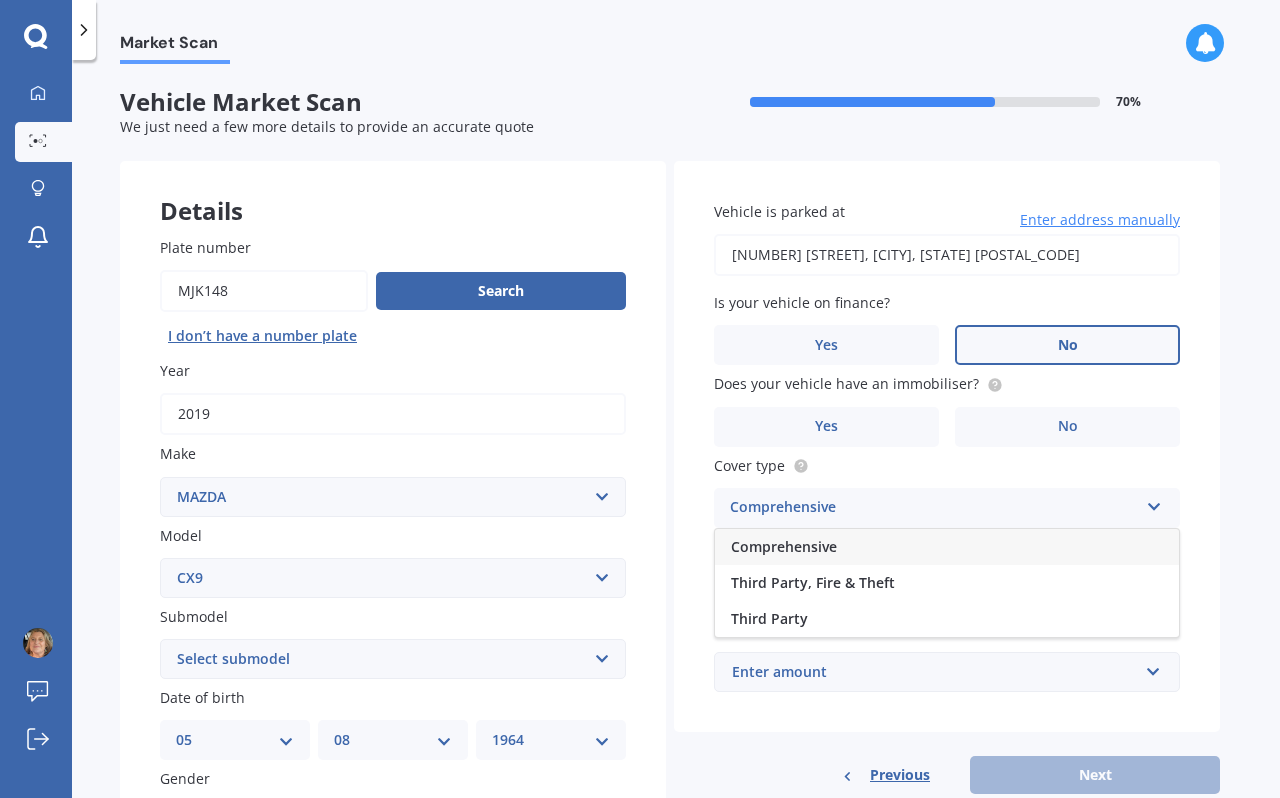 click on "Comprehensive" at bounding box center [784, 546] 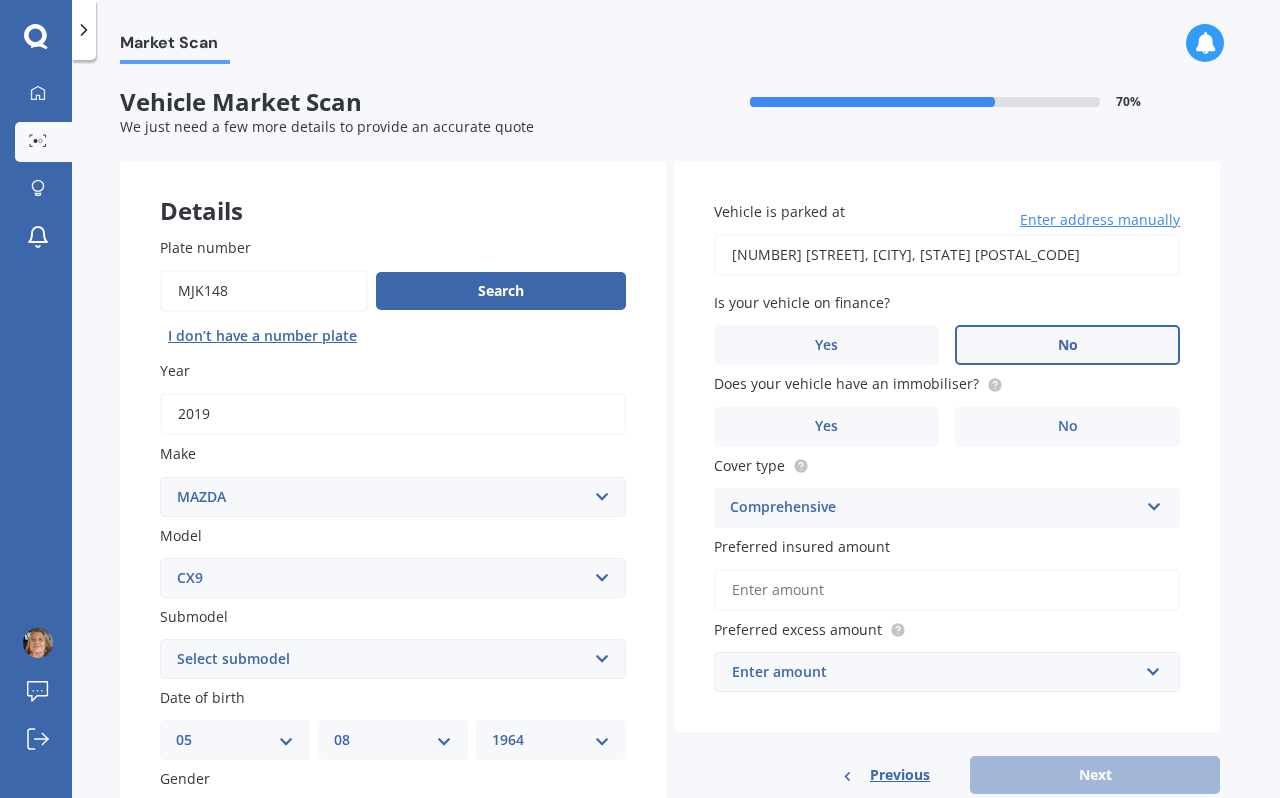 click on "Preferred insured amount" at bounding box center [802, 546] 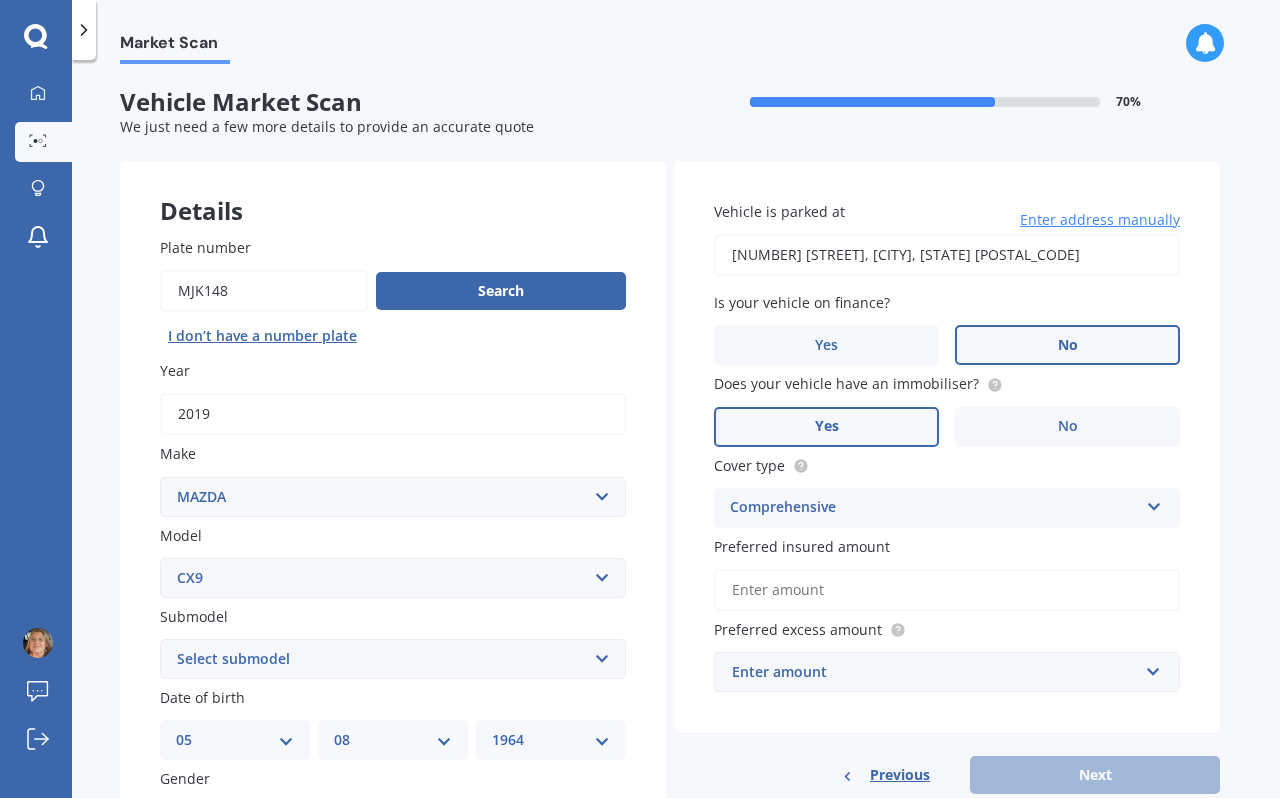 click on "Yes" at bounding box center [272, 822] 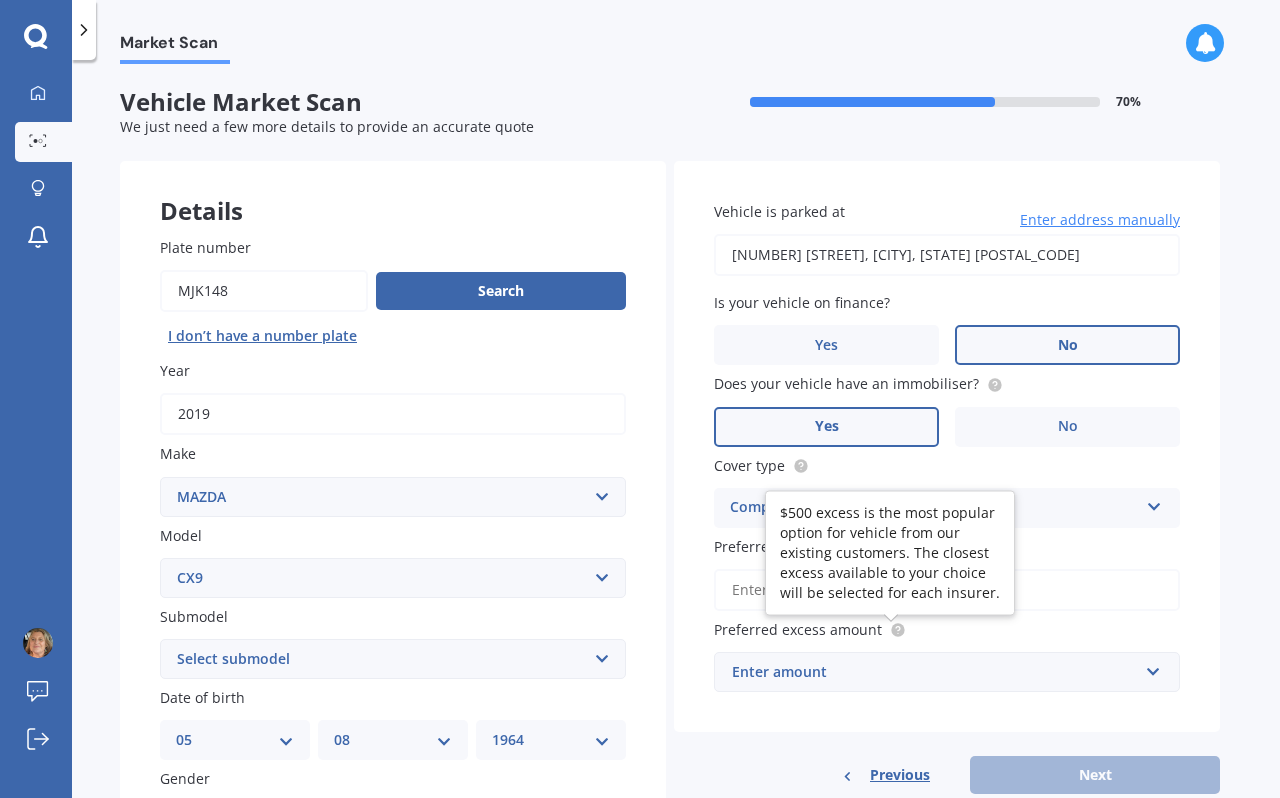 click at bounding box center (897, 630) 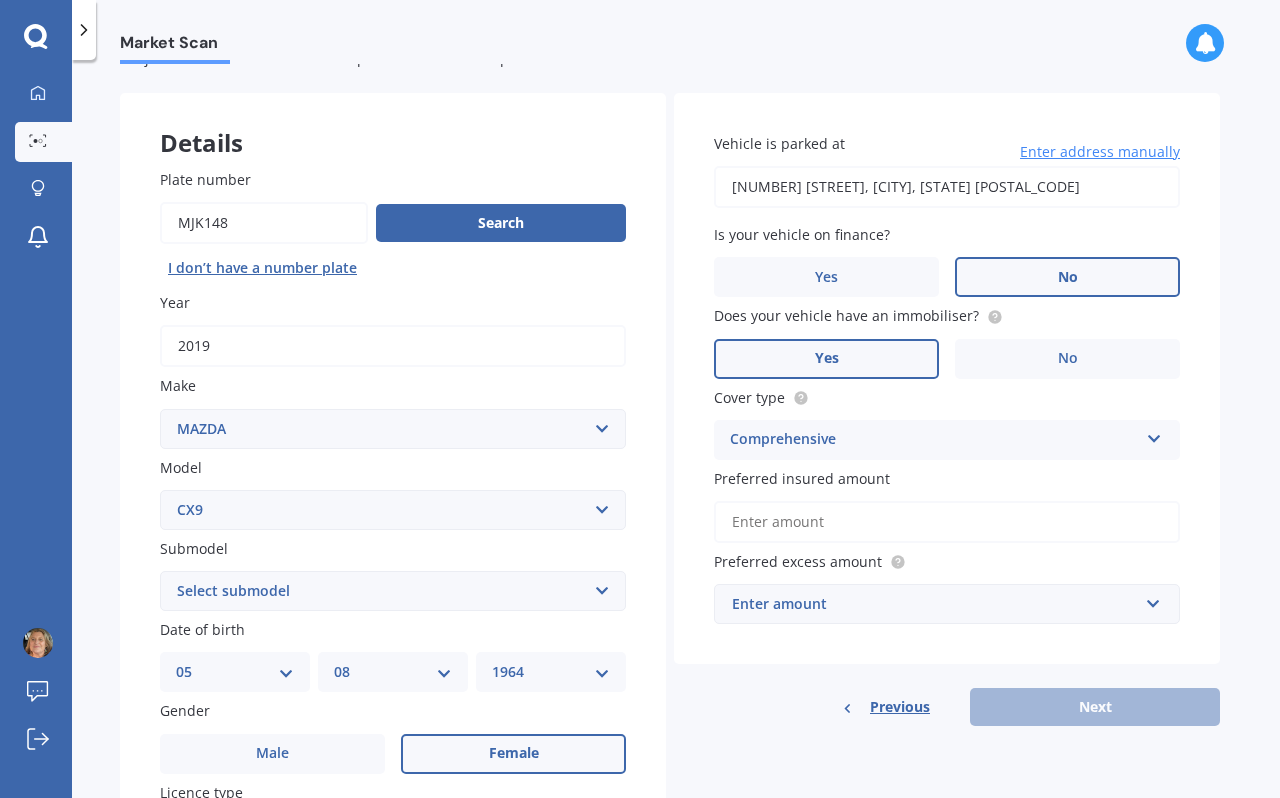 scroll, scrollTop: 95, scrollLeft: 0, axis: vertical 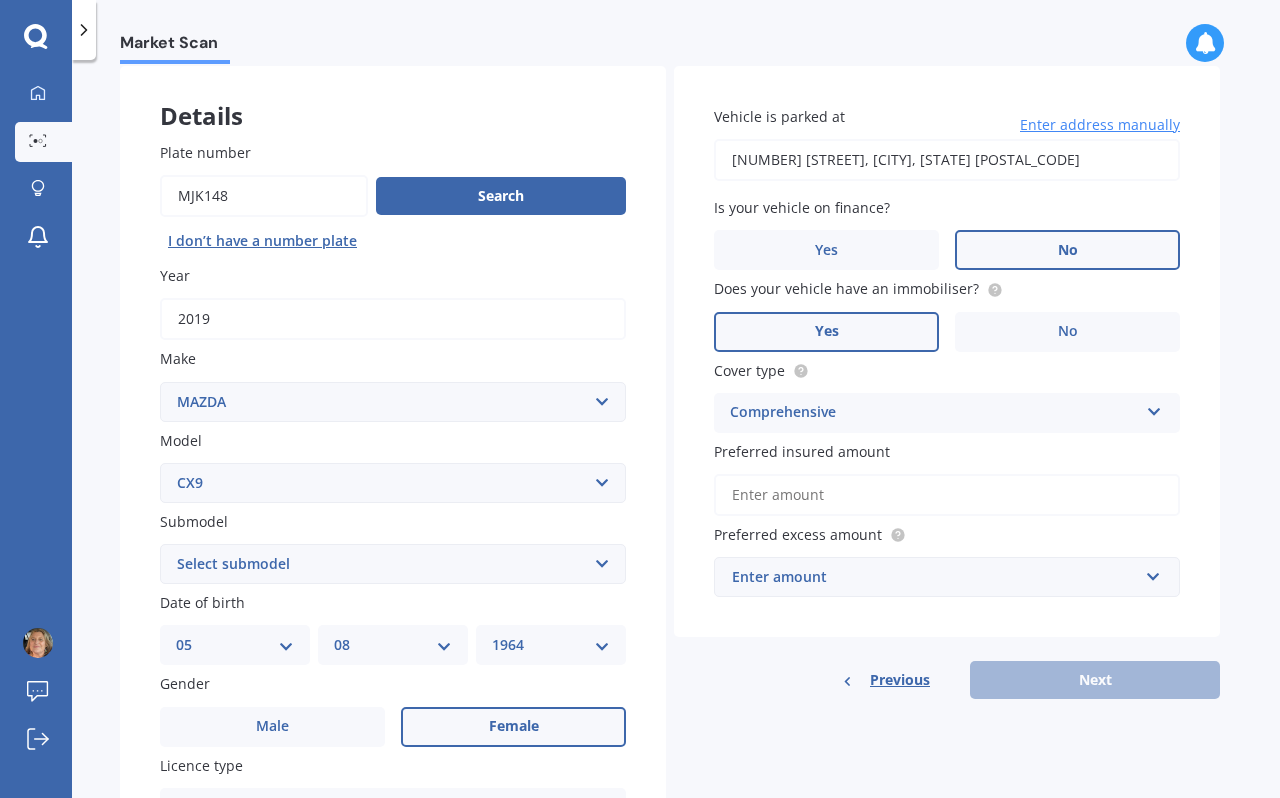 click on "Preferred excess amount" at bounding box center [943, 534] 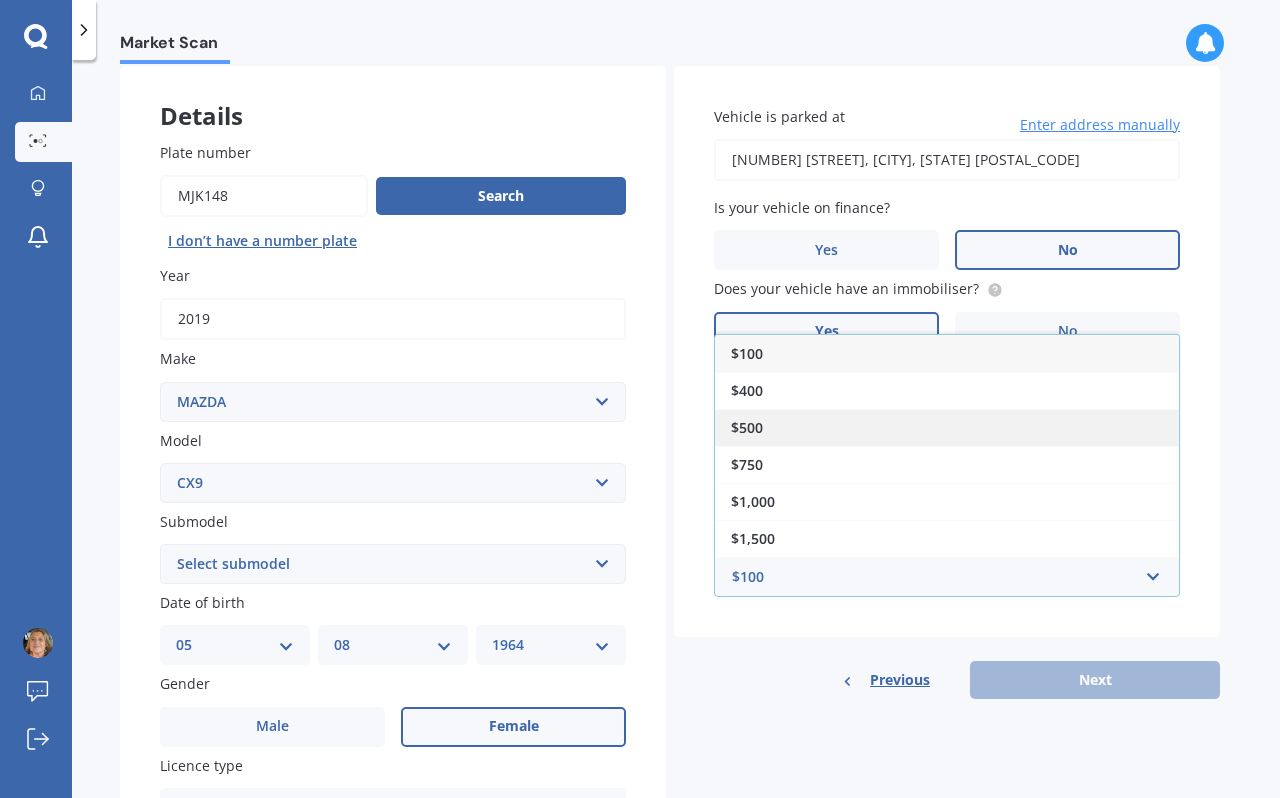 click on "$500" at bounding box center (747, 353) 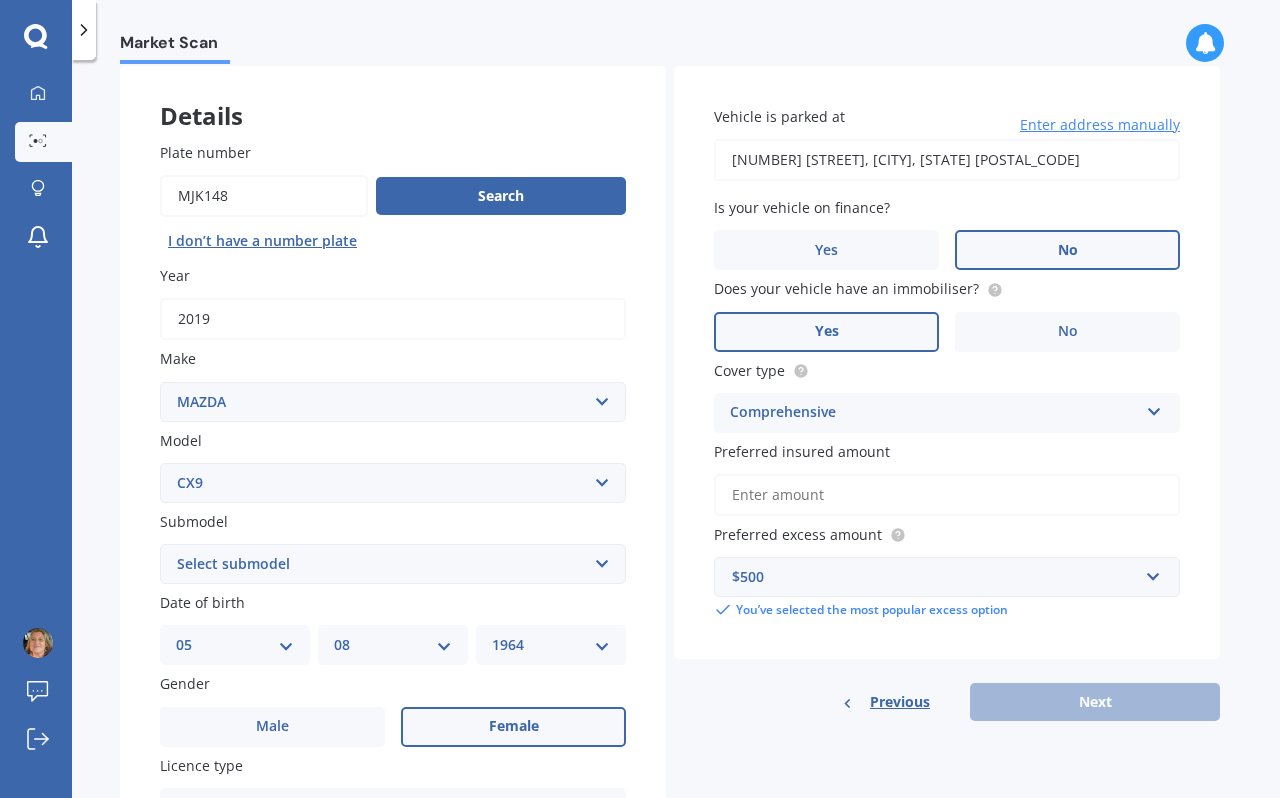 click on "Preferred insured amount" at bounding box center (947, 495) 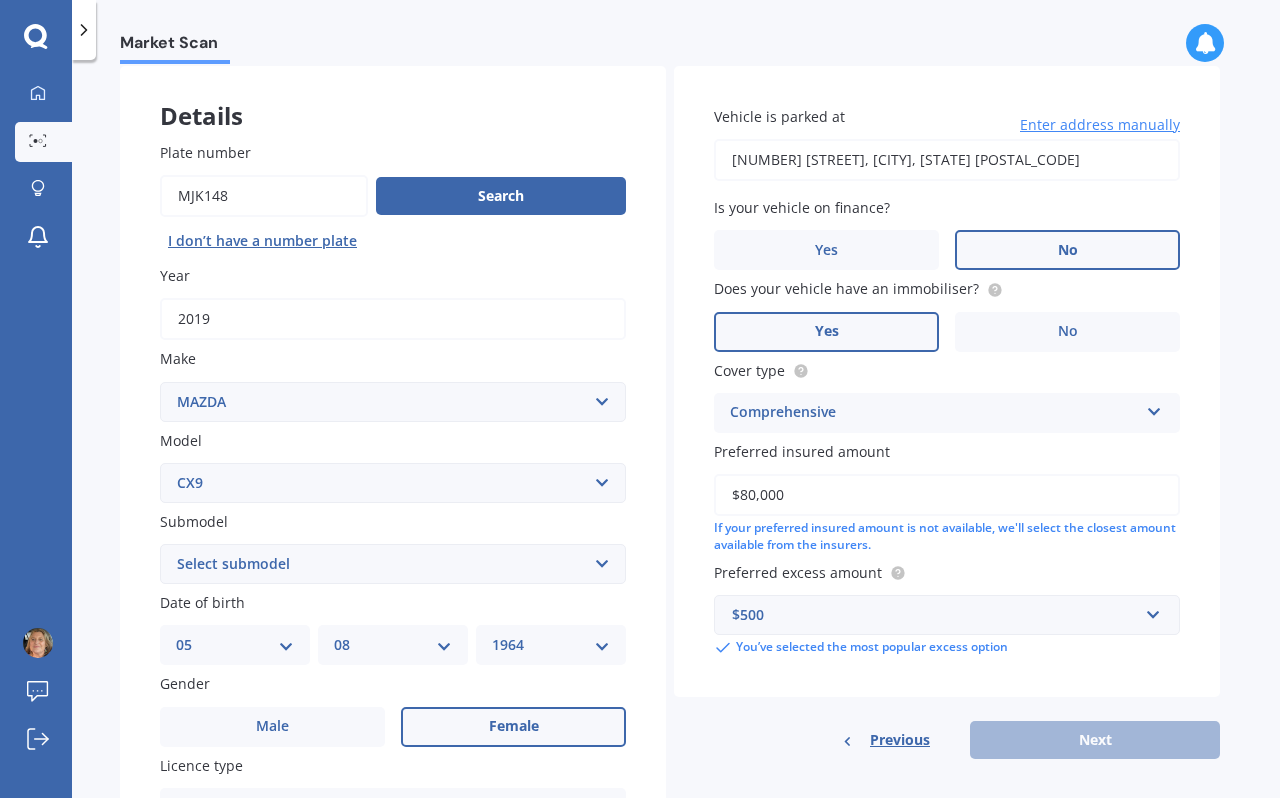 click on "$80,000" at bounding box center [947, 495] 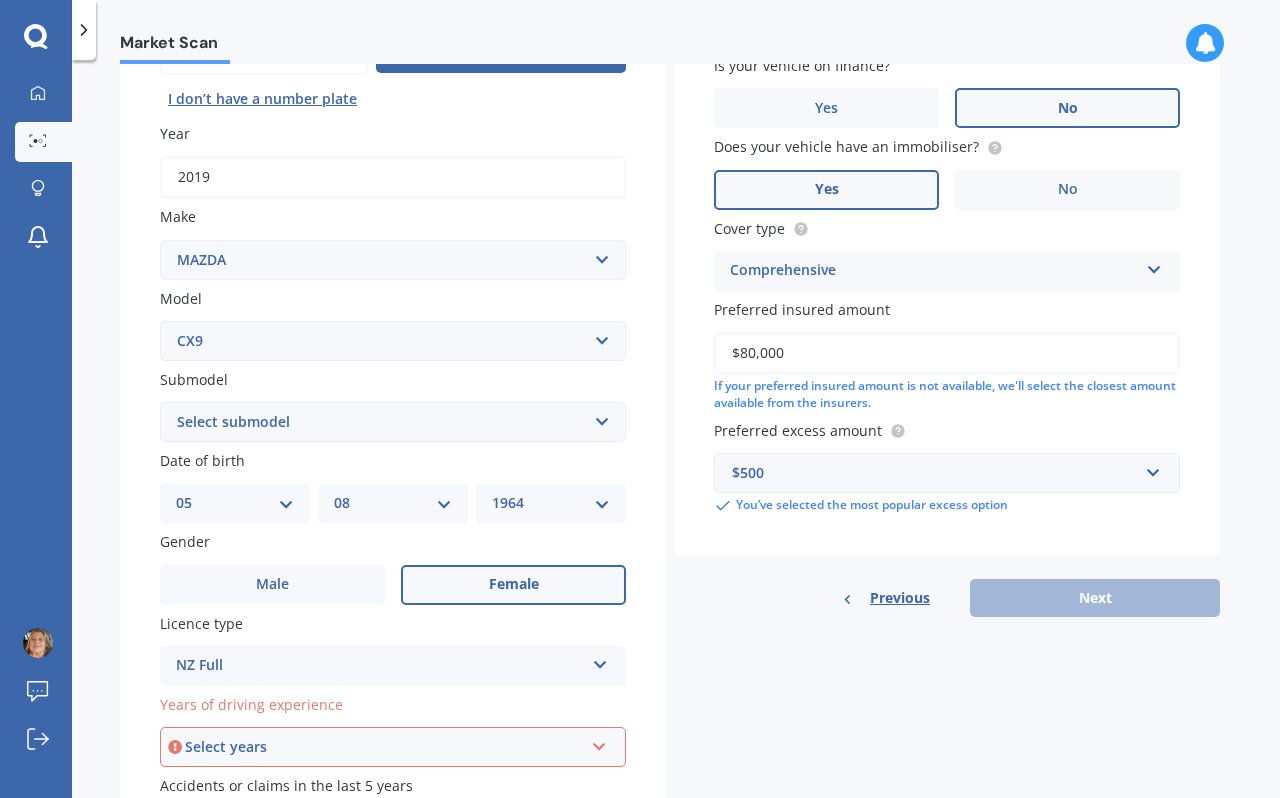 scroll, scrollTop: 260, scrollLeft: 0, axis: vertical 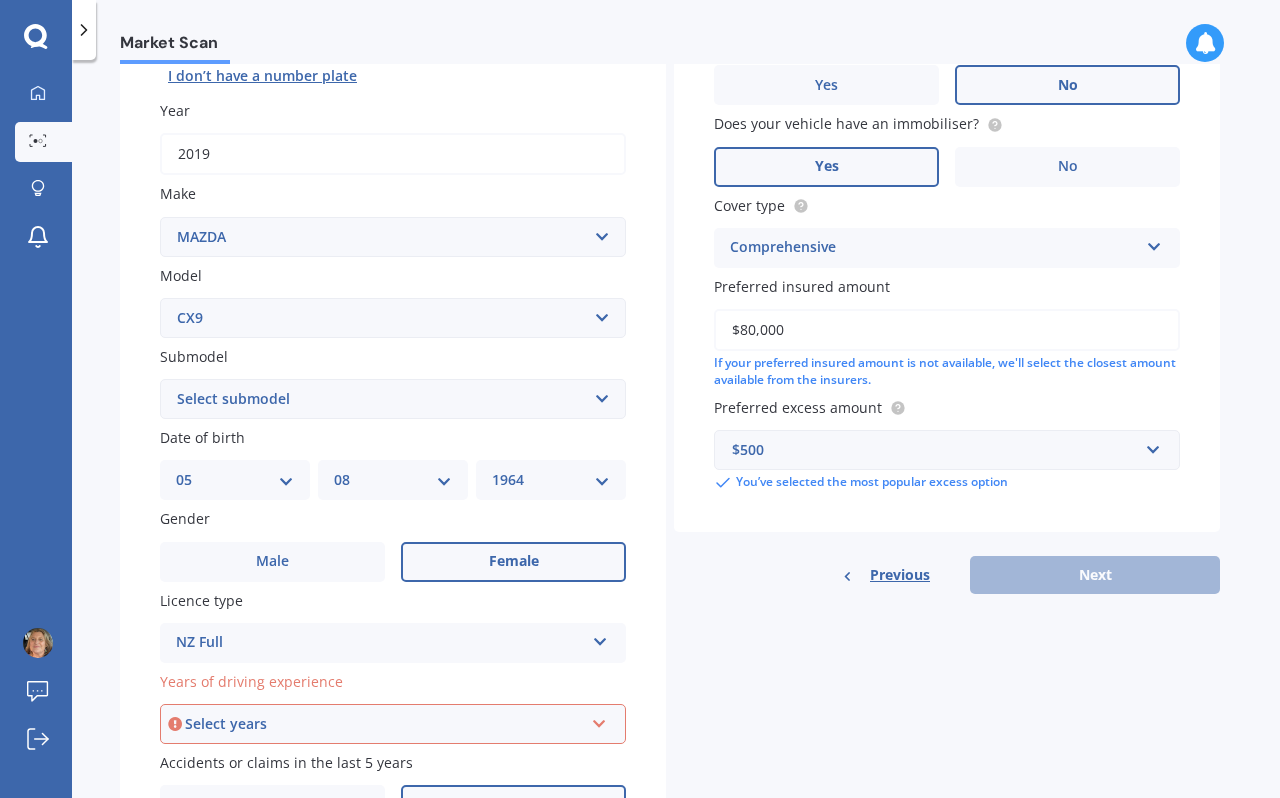 click on "$80,000" at bounding box center [947, 330] 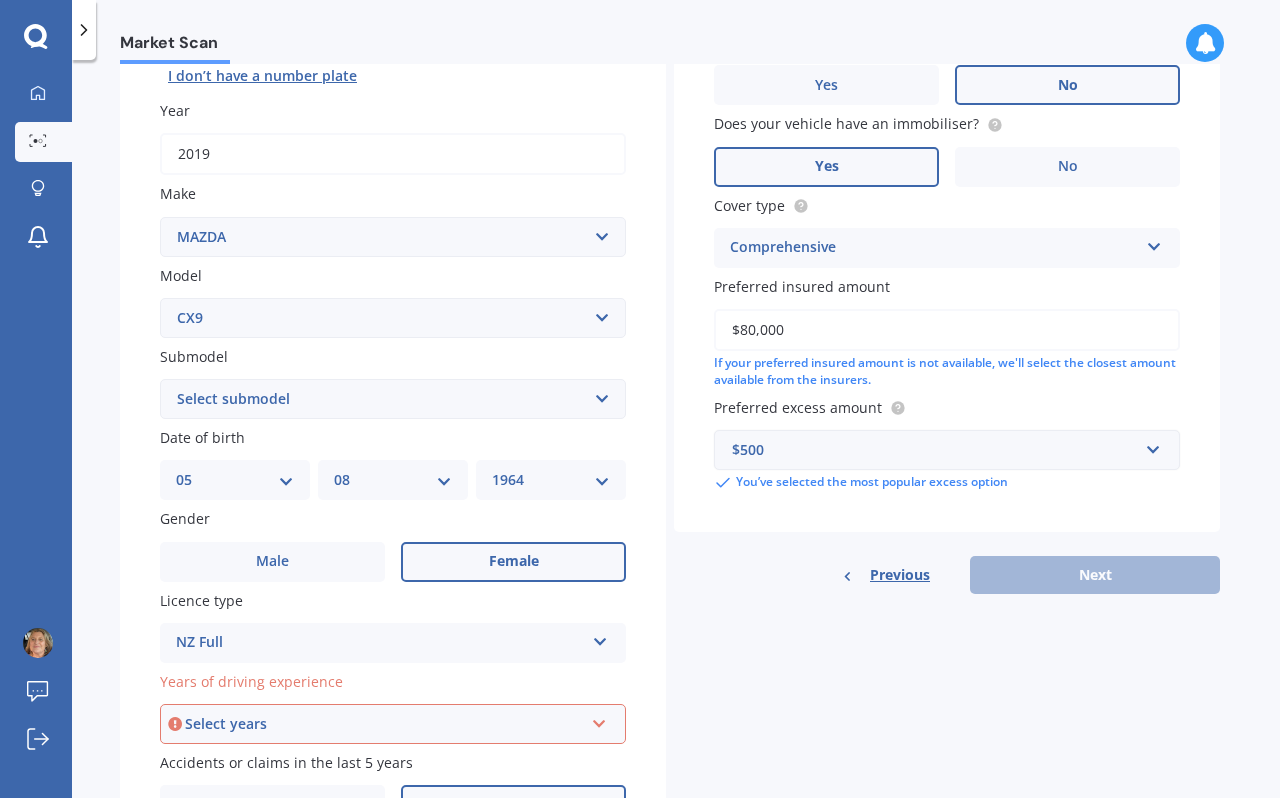 click on "$500" at bounding box center [935, 450] 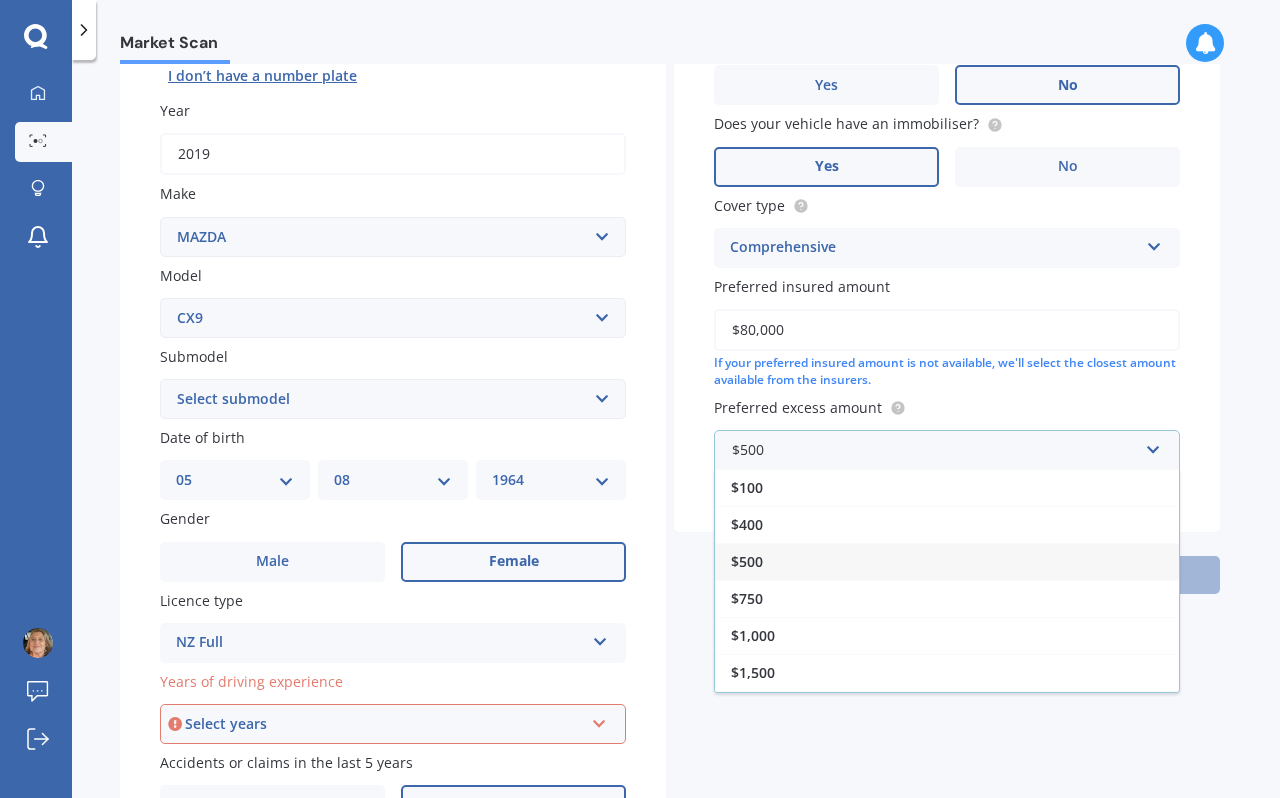click on "$500" at bounding box center [747, 561] 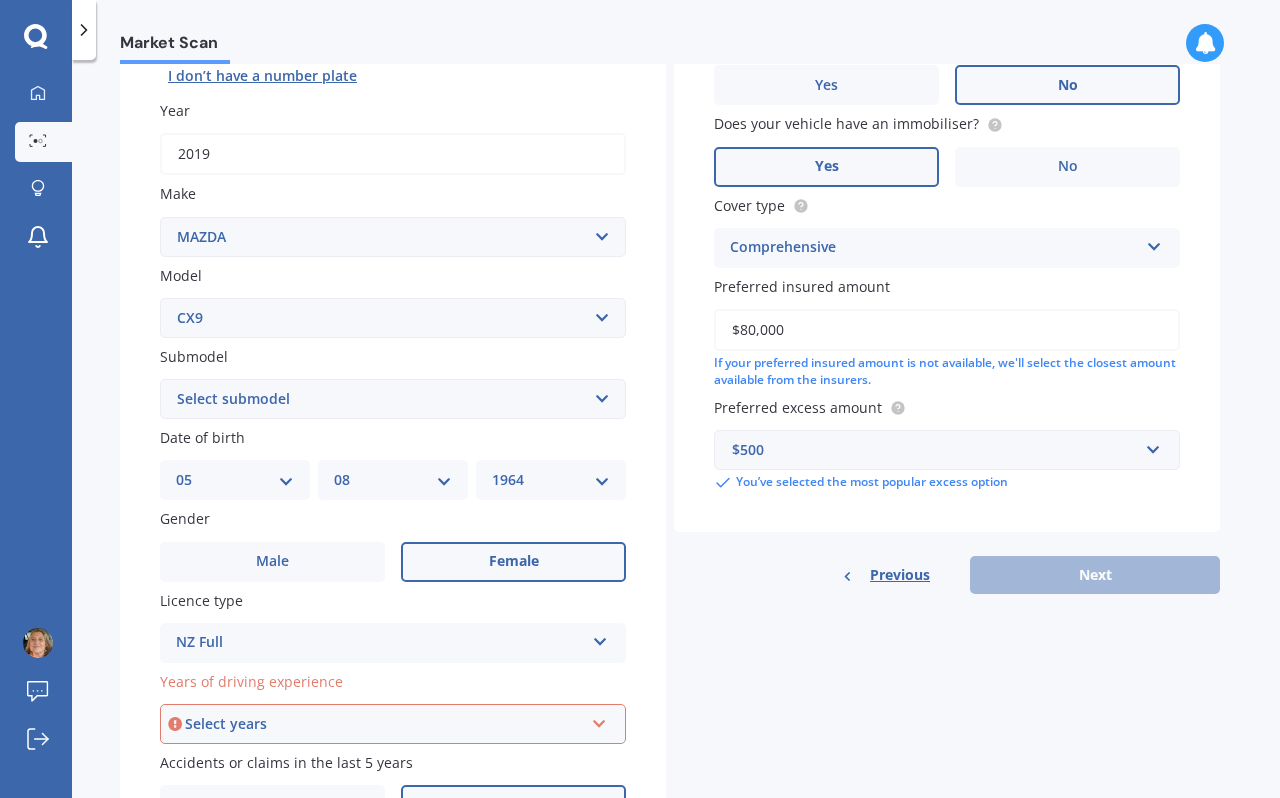 click on "$80,000" at bounding box center [947, 330] 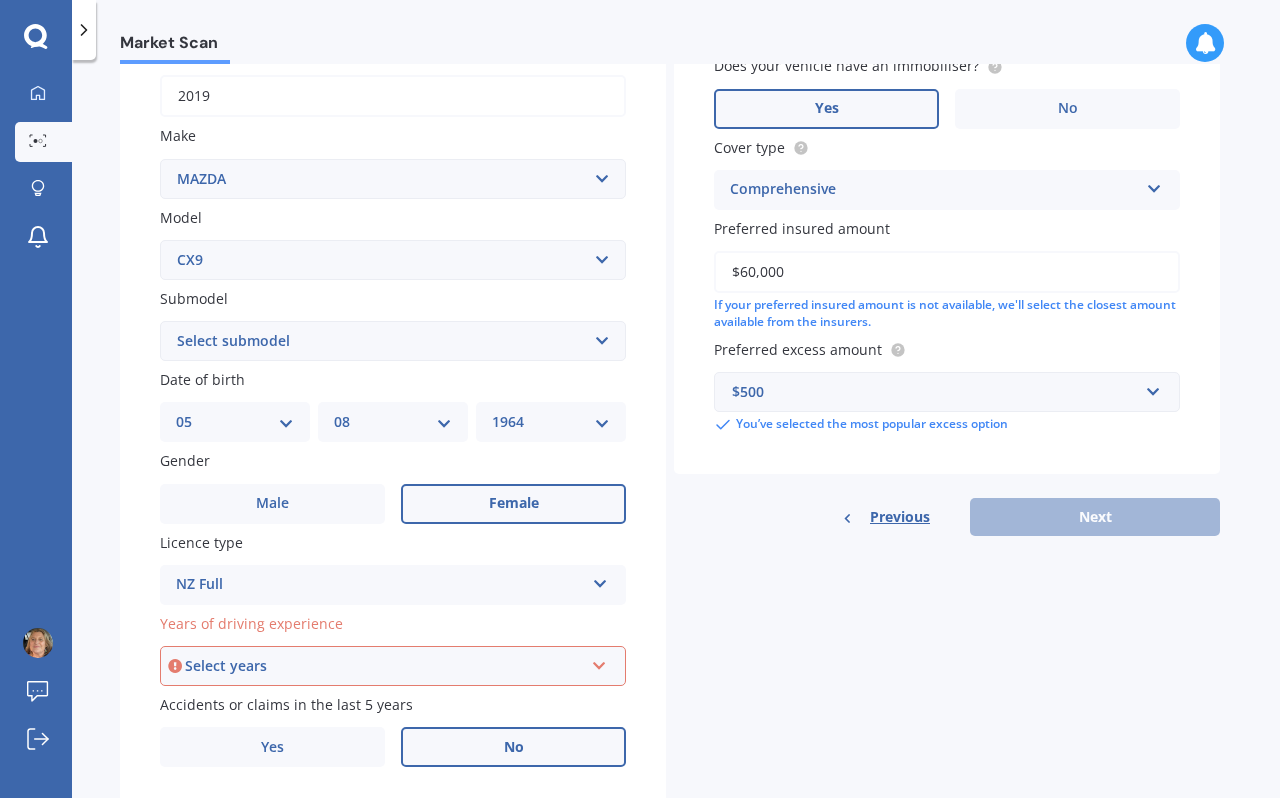 scroll, scrollTop: 384, scrollLeft: 0, axis: vertical 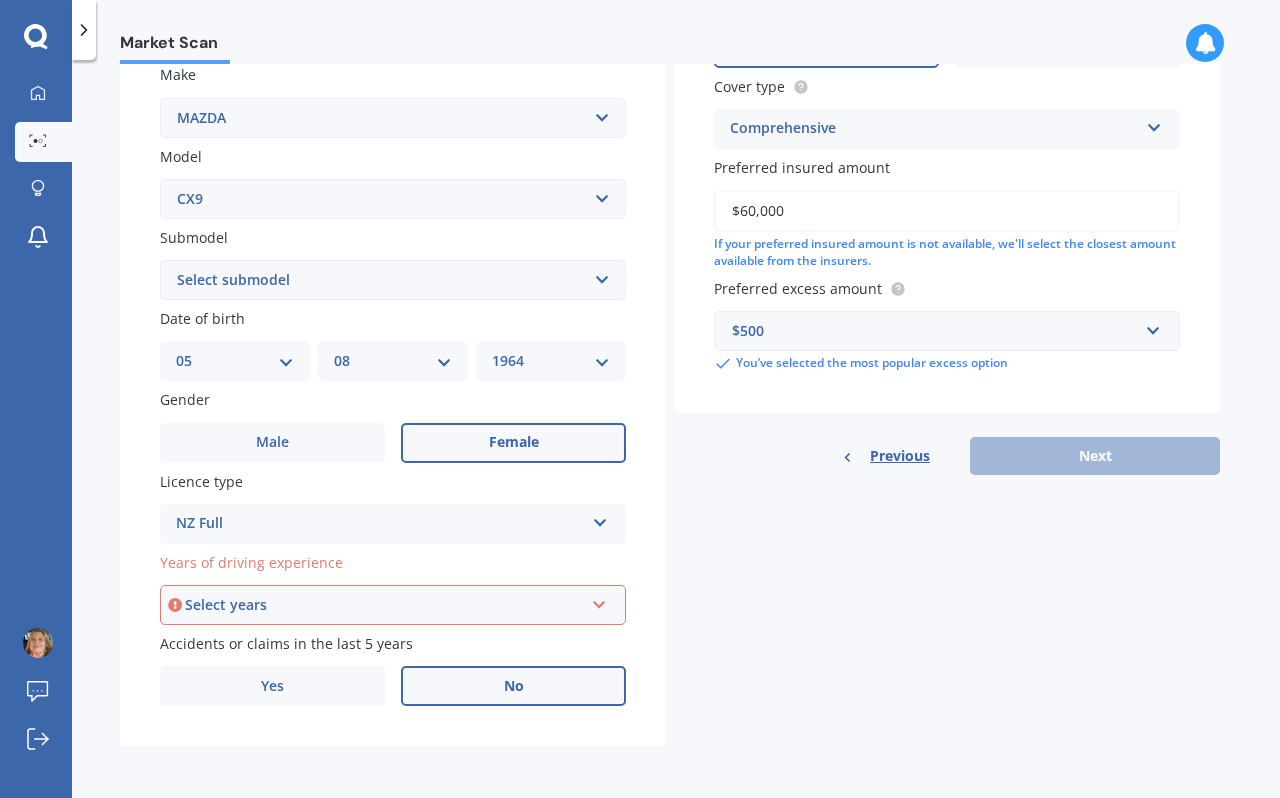 click at bounding box center (599, 601) 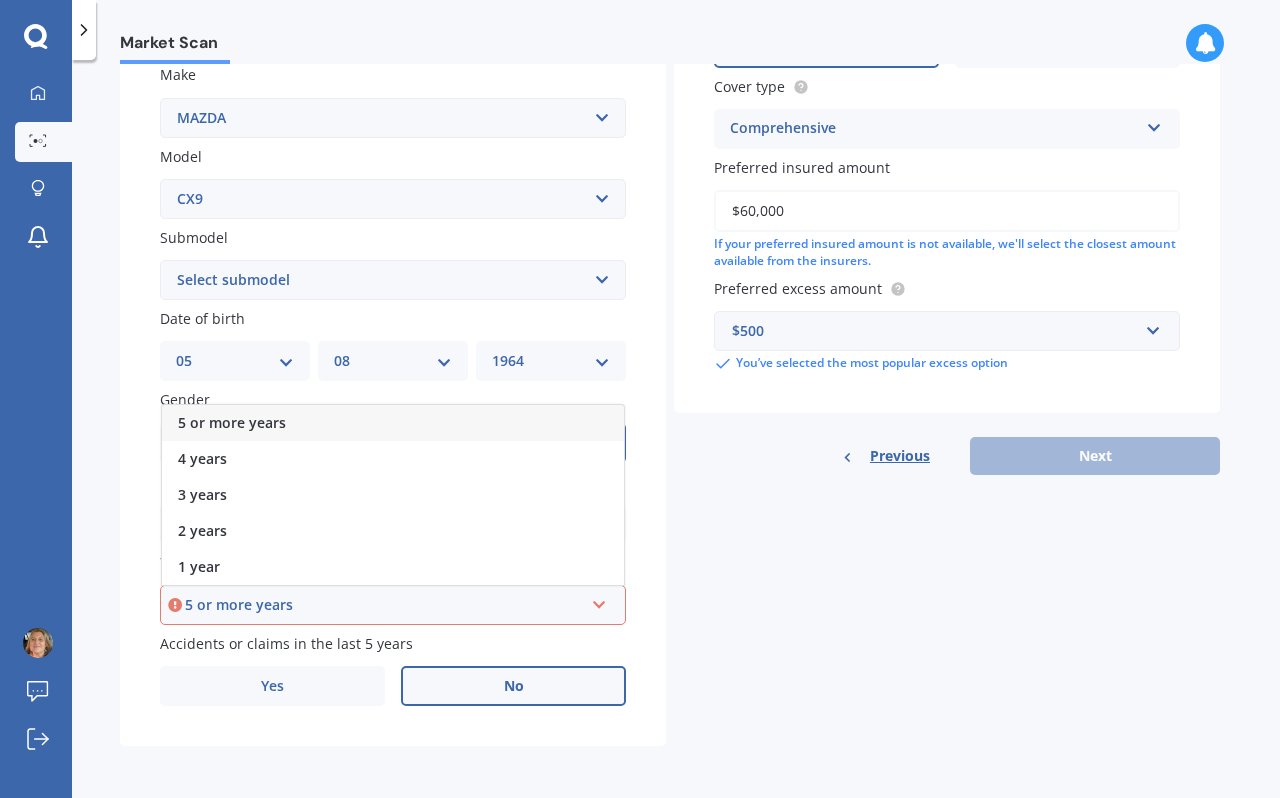 click on "5 or more years" at bounding box center (232, 422) 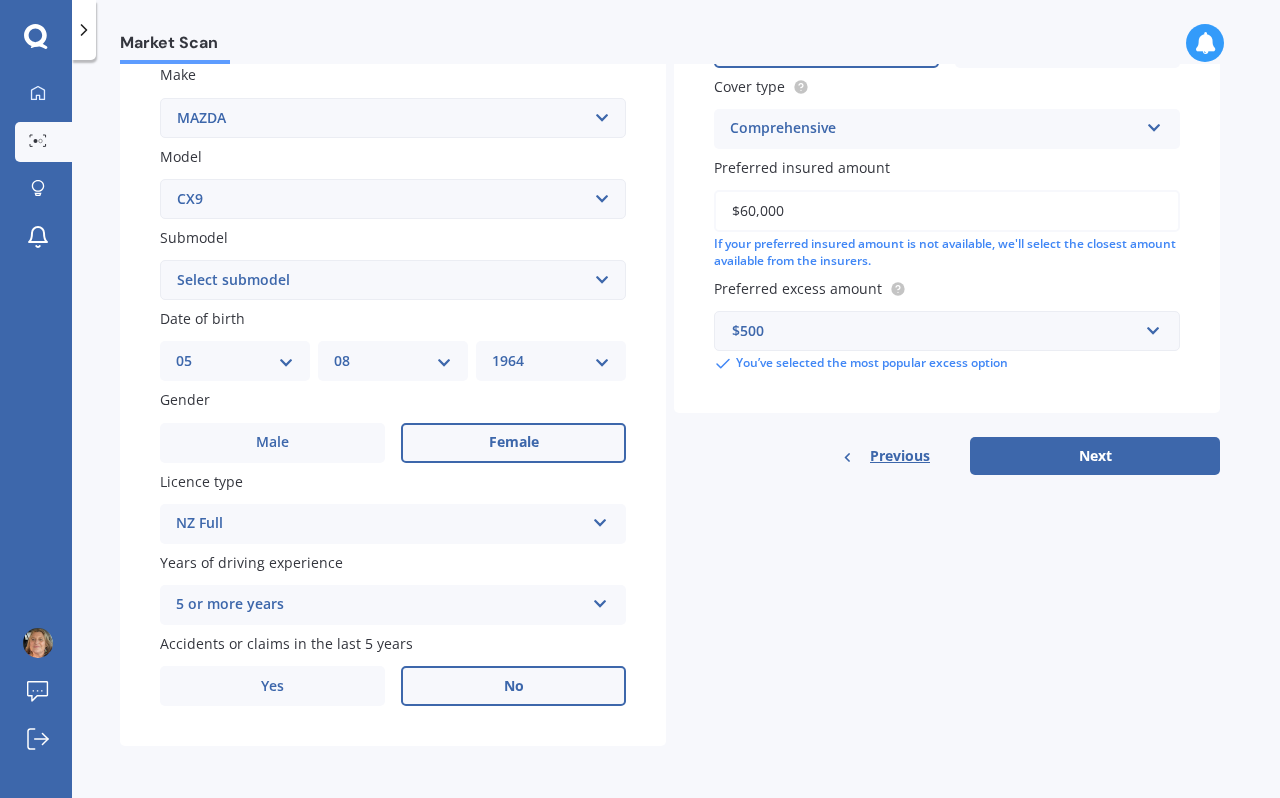 click on "$60,000" at bounding box center [947, 211] 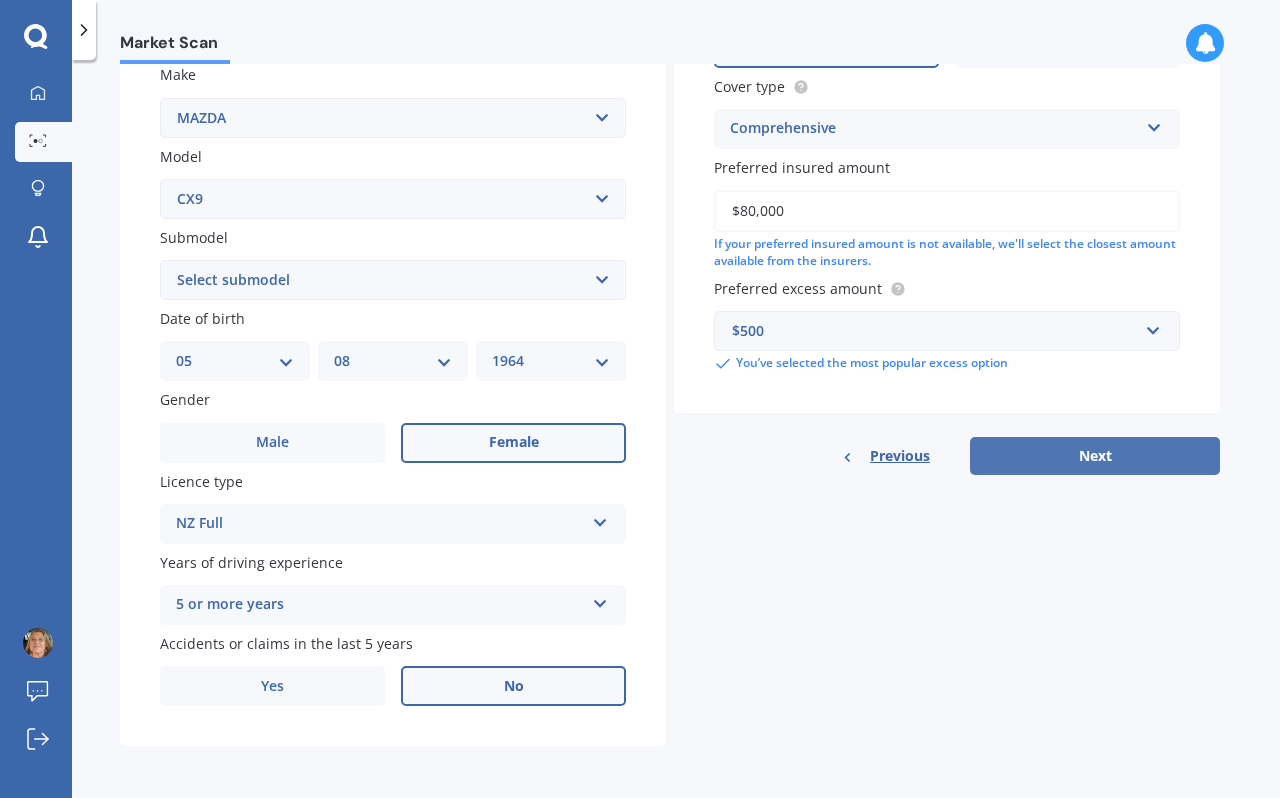type on "$80,000" 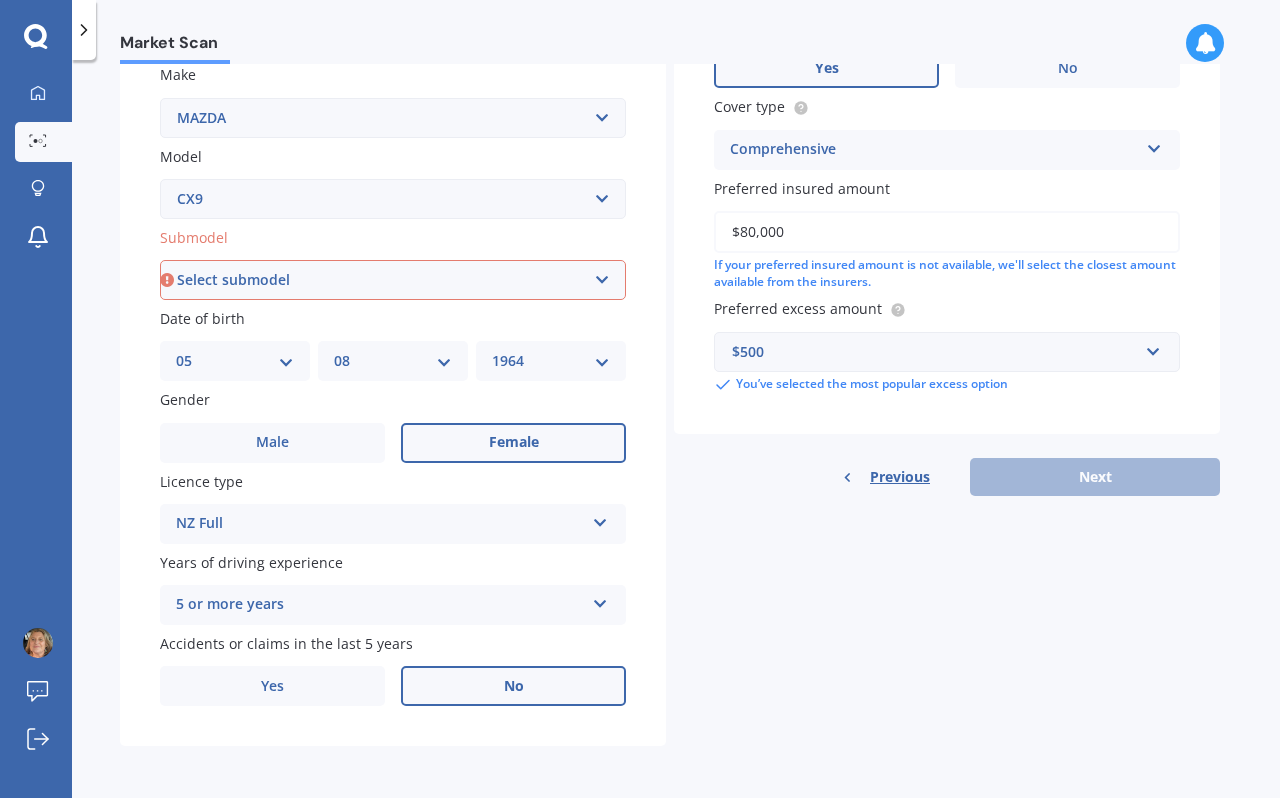 click on "Select submodel (All) 4WD 4WD Turbo GSX" at bounding box center [393, 280] 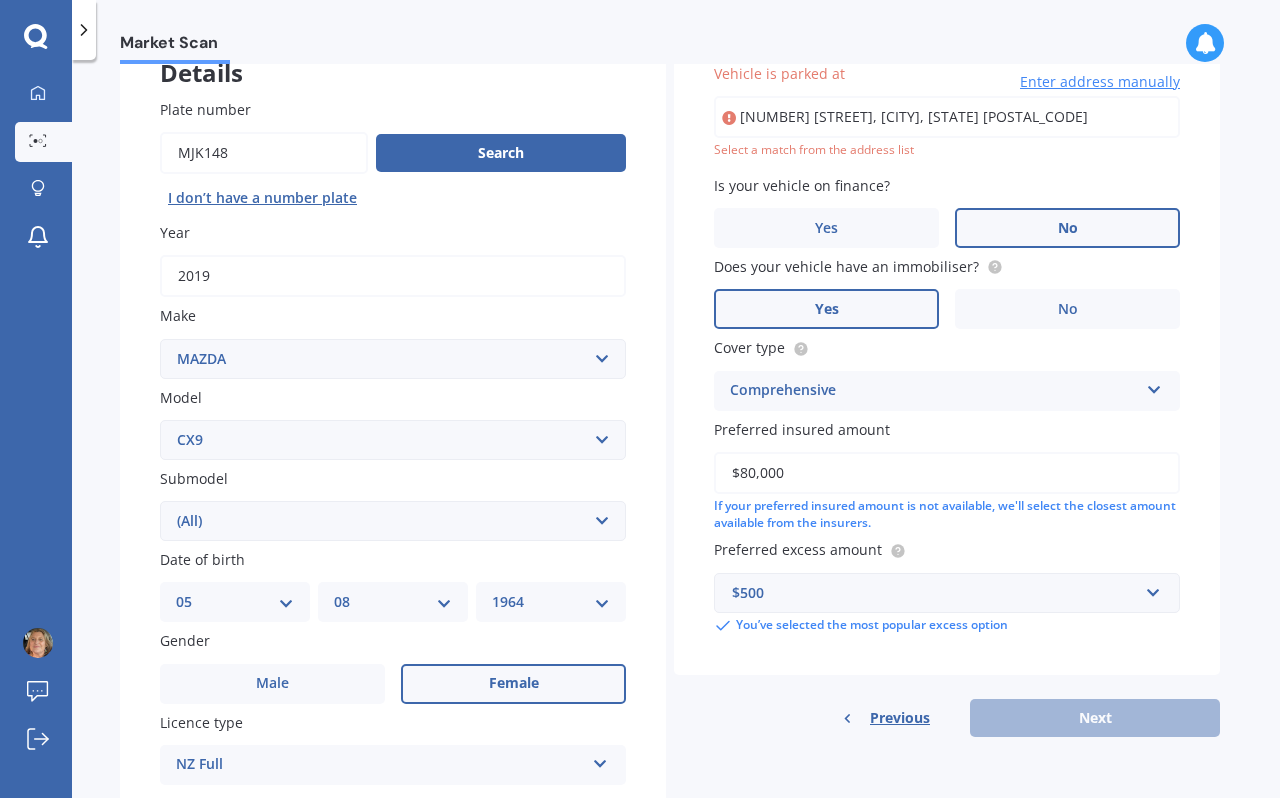 scroll, scrollTop: 137, scrollLeft: 0, axis: vertical 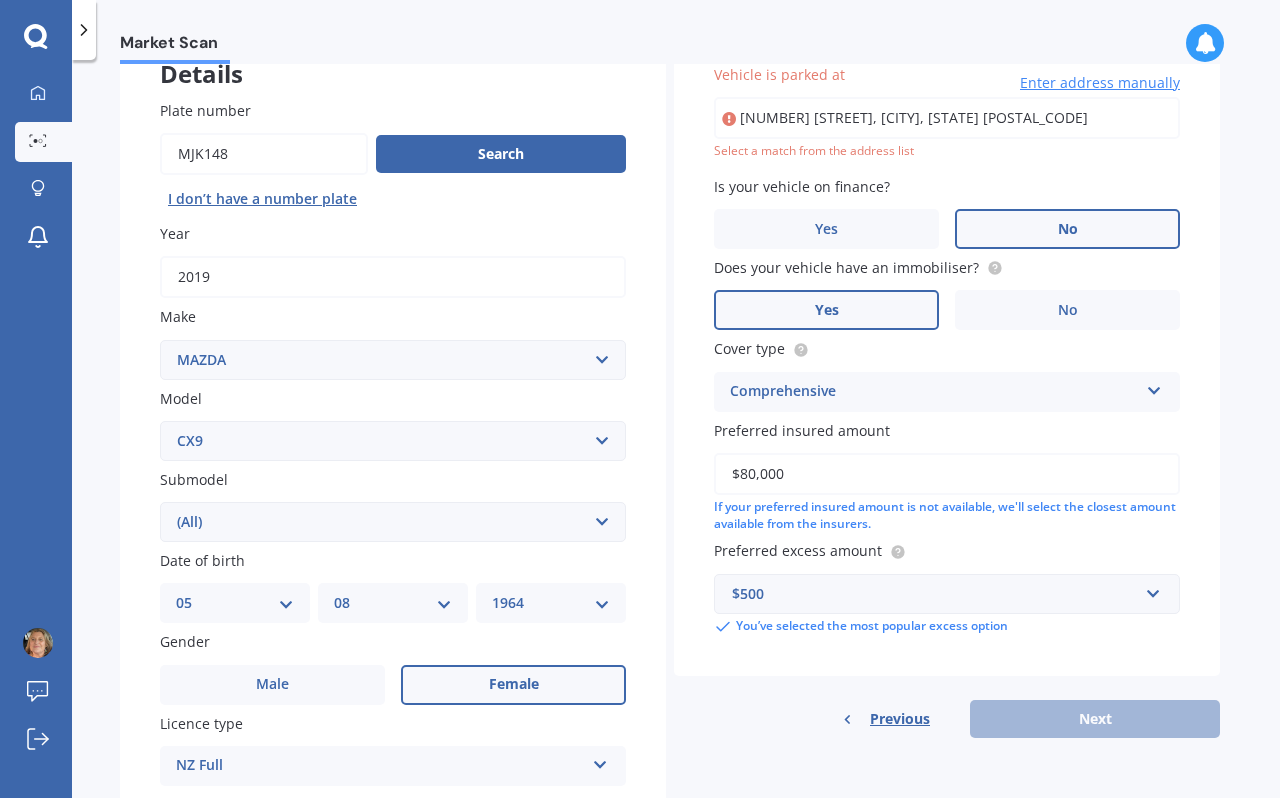 click on "[NUMBER] [STREET], [CITY], [STATE] [POSTAL_CODE]" at bounding box center [947, 118] 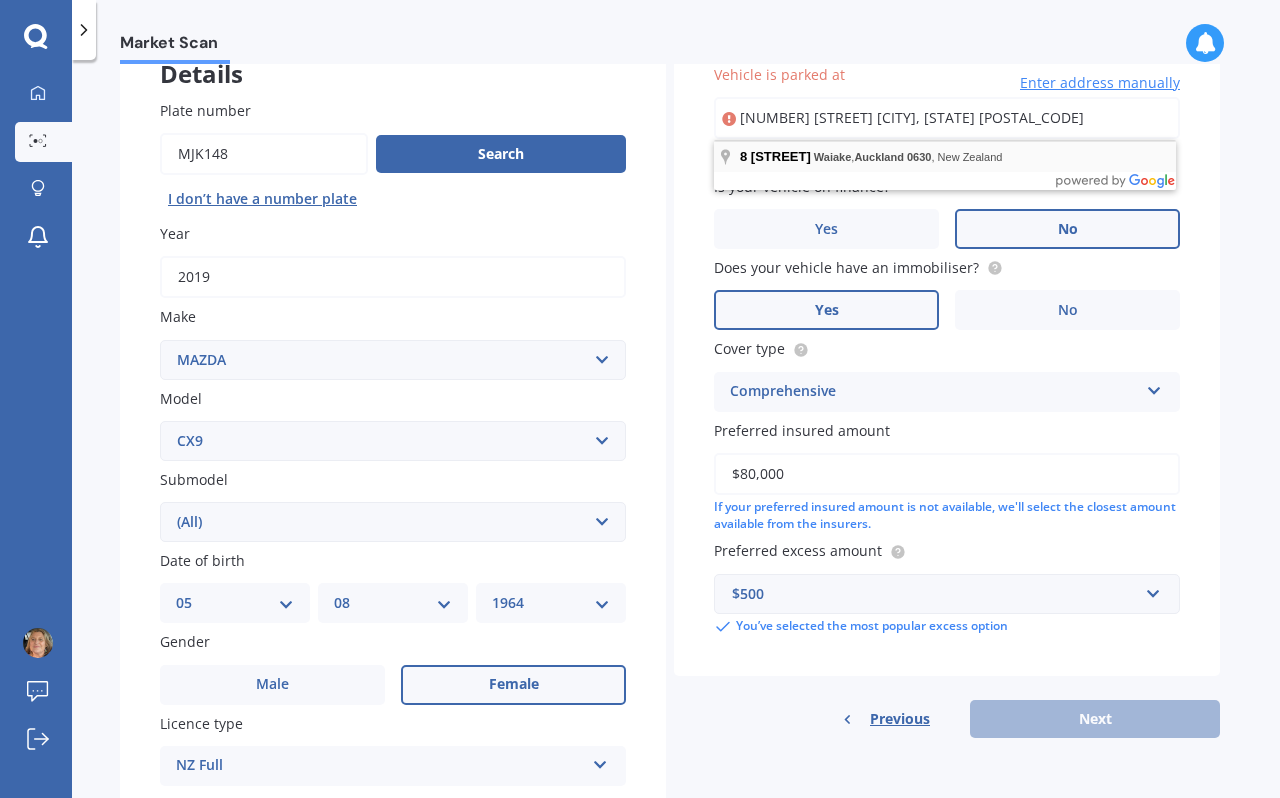 type on "[NUMBER] [STREET] [CITY], [STATE] [POSTAL_CODE]" 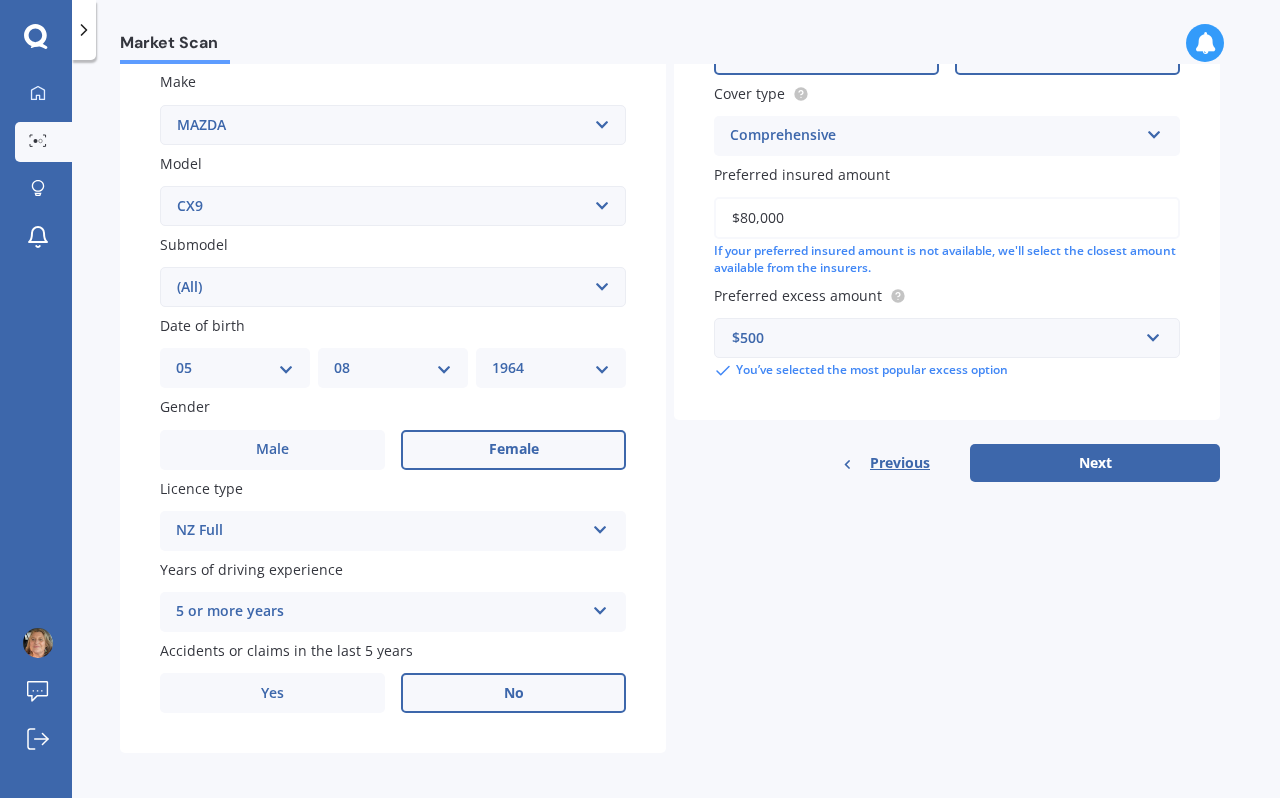 scroll, scrollTop: 384, scrollLeft: 0, axis: vertical 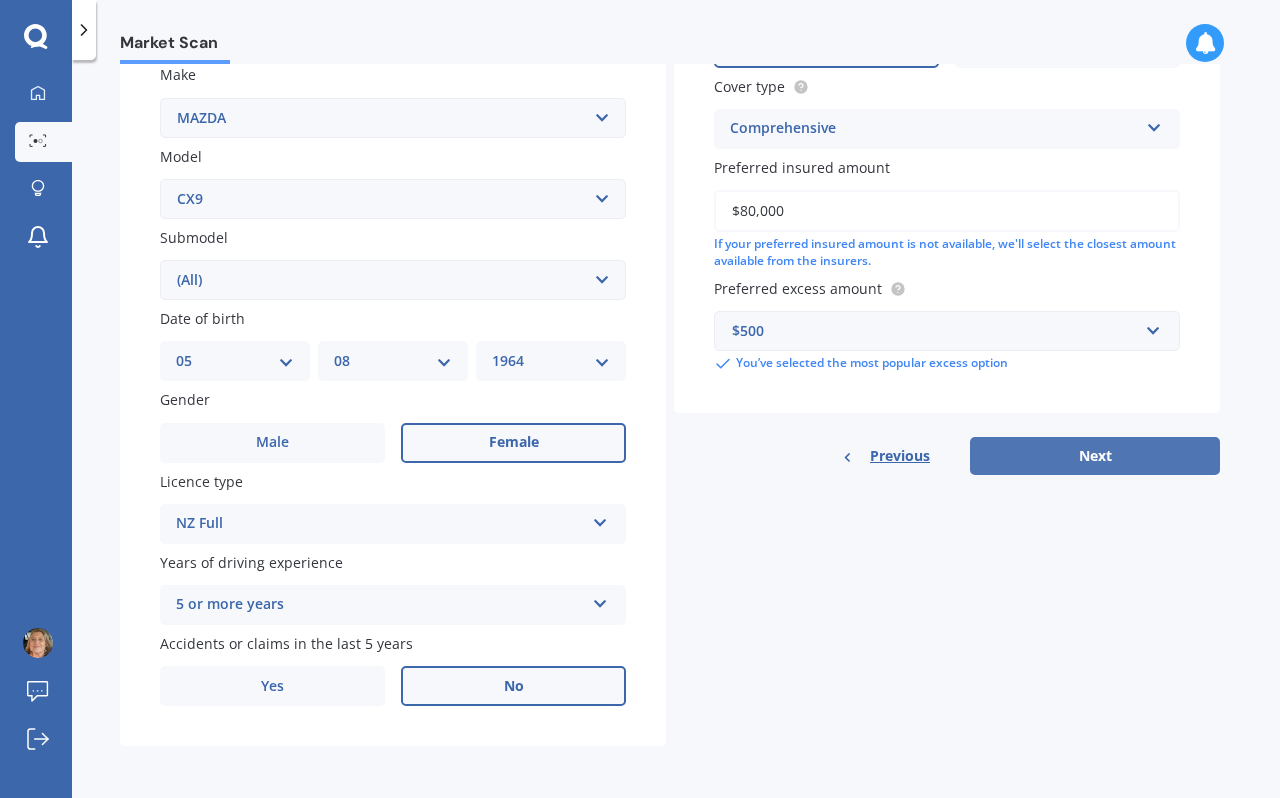 click on "Next" at bounding box center (1095, 456) 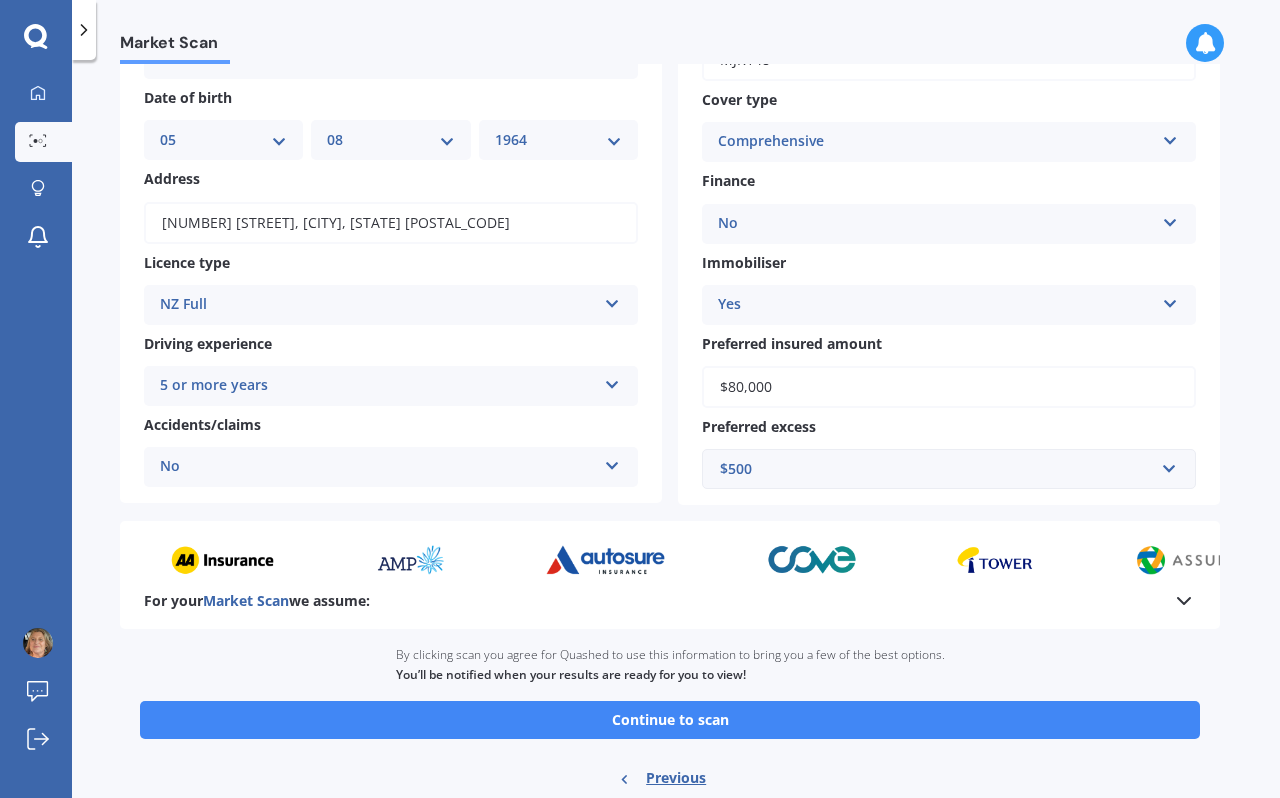 scroll, scrollTop: 237, scrollLeft: 0, axis: vertical 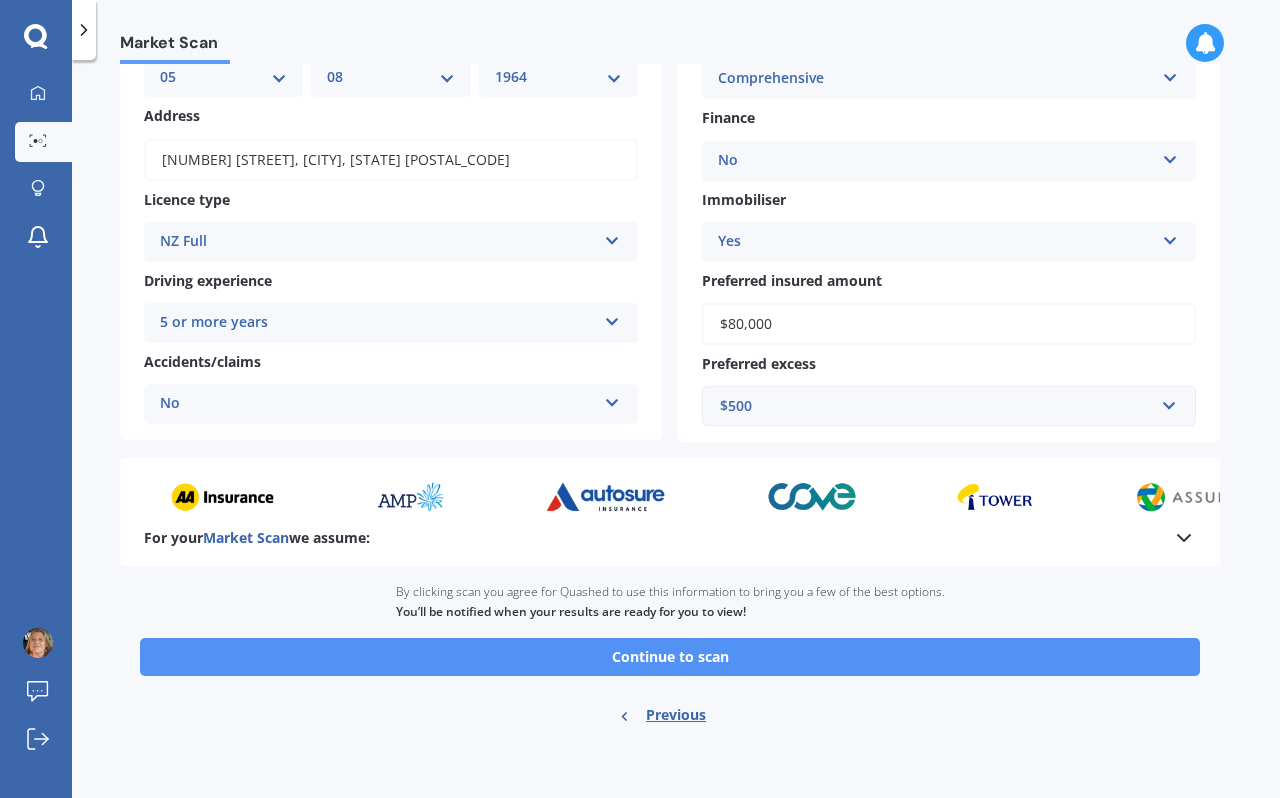 click on "Continue to scan" at bounding box center [670, 657] 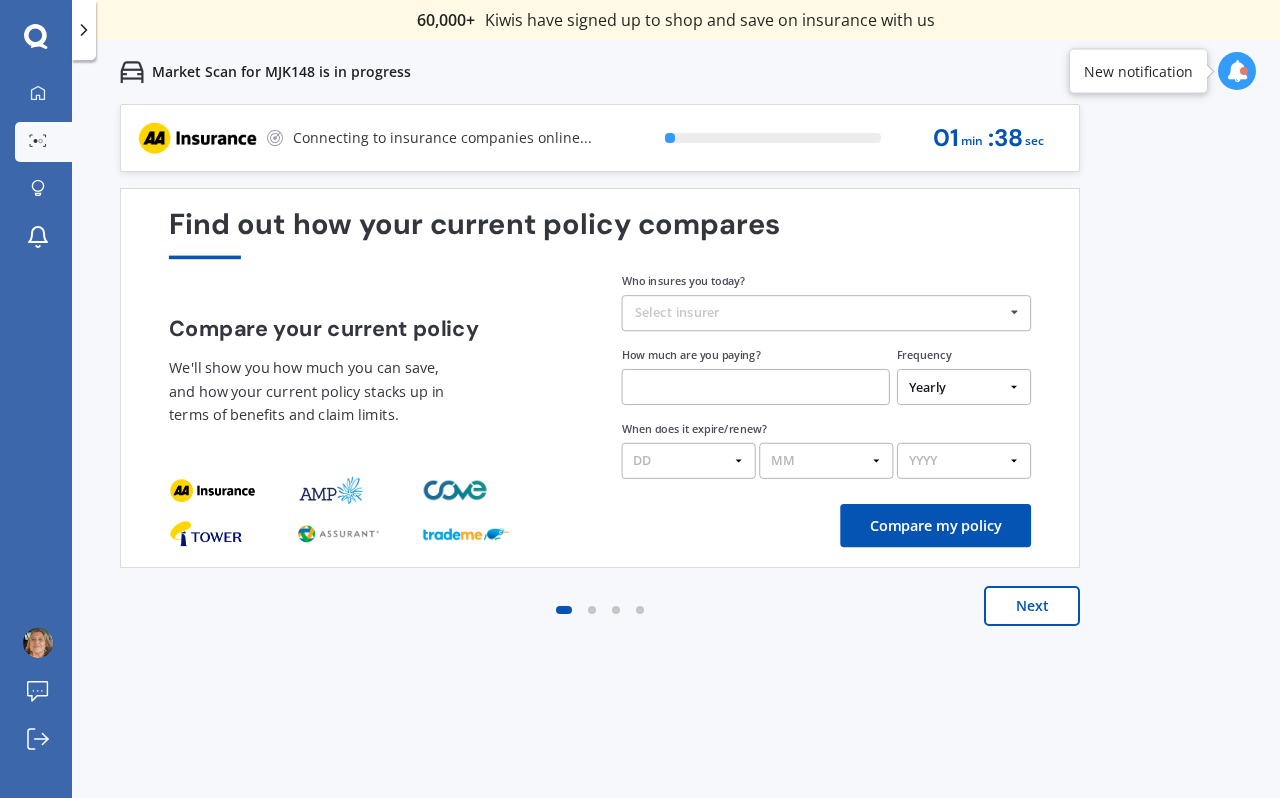 scroll, scrollTop: 0, scrollLeft: 0, axis: both 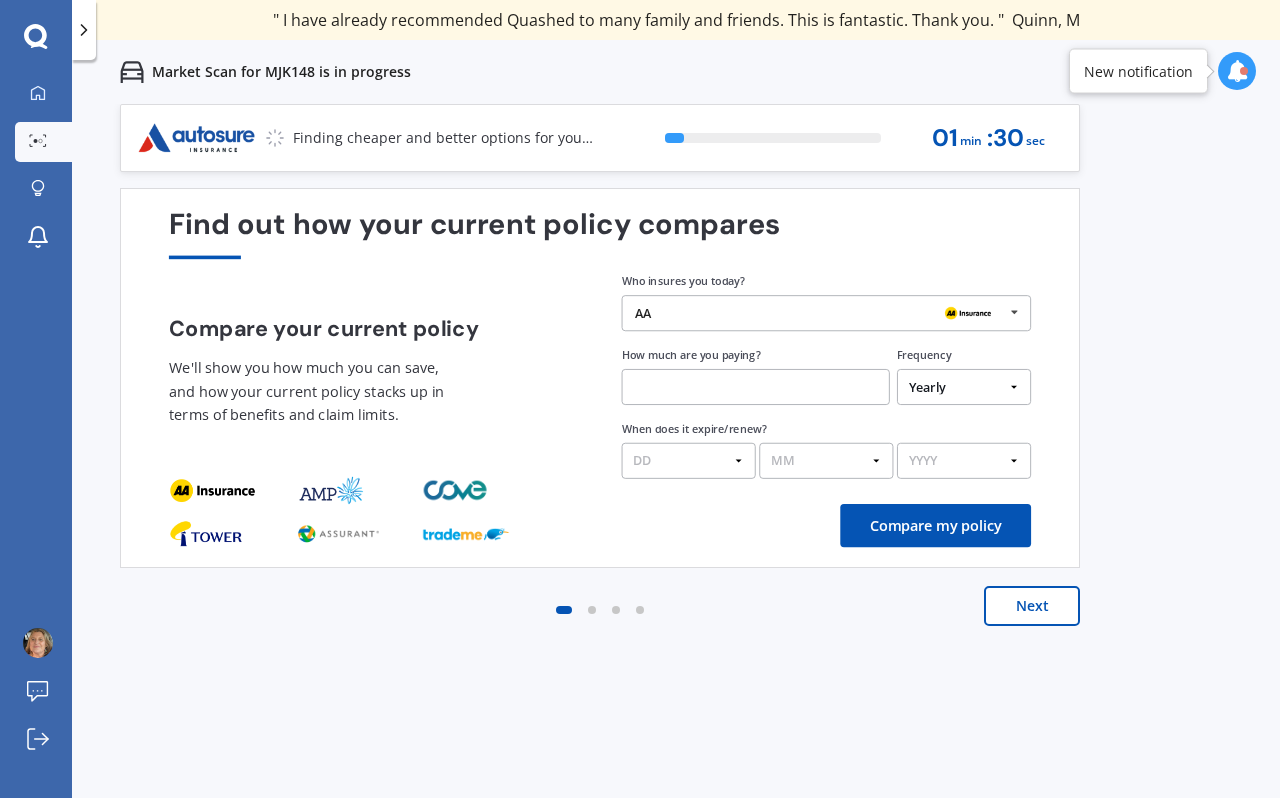click on "AA AA Tower AMI State AMP ANZ ASB BNZ Trade Me Insurance Westpac Other" at bounding box center (827, 313) 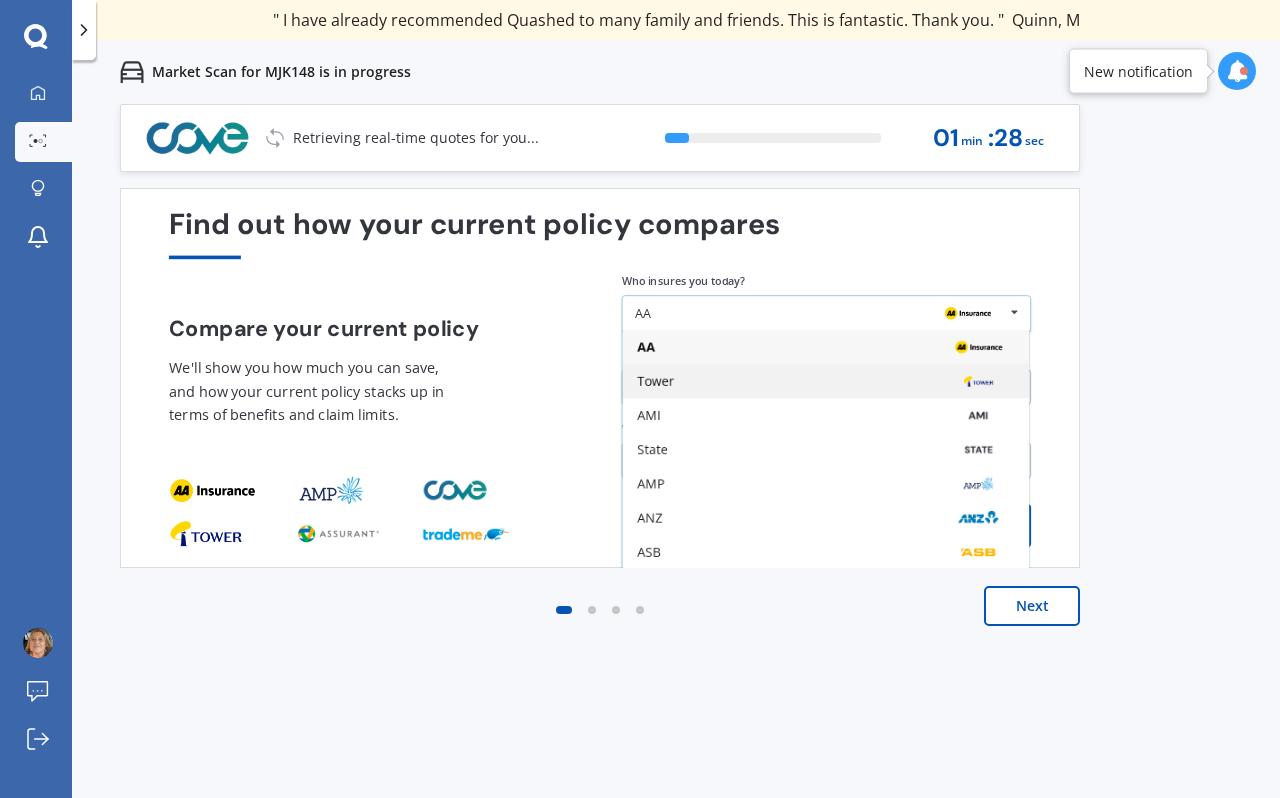 click on "Tower" at bounding box center (646, 347) 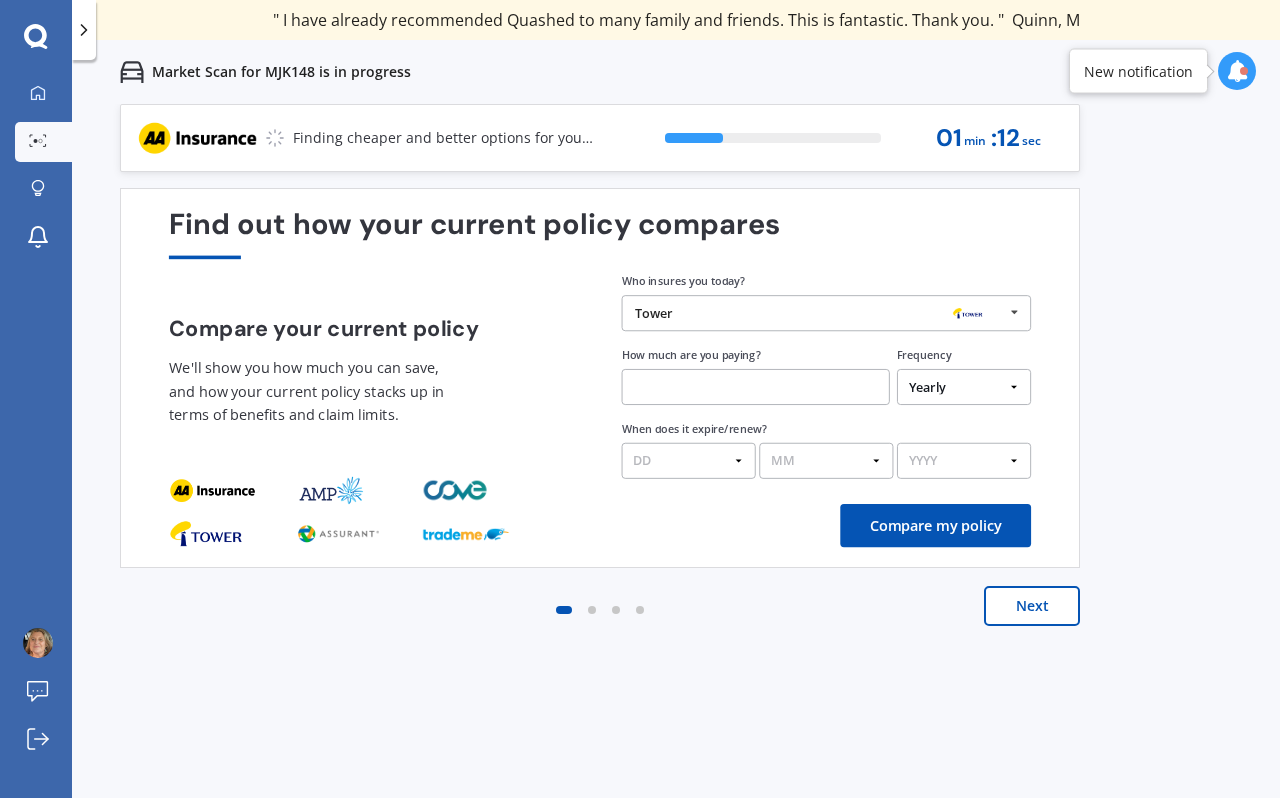 click on "Yearly Six-Monthly Quarterly Monthly Fortnightly Weekly One-Off" at bounding box center (964, 387) 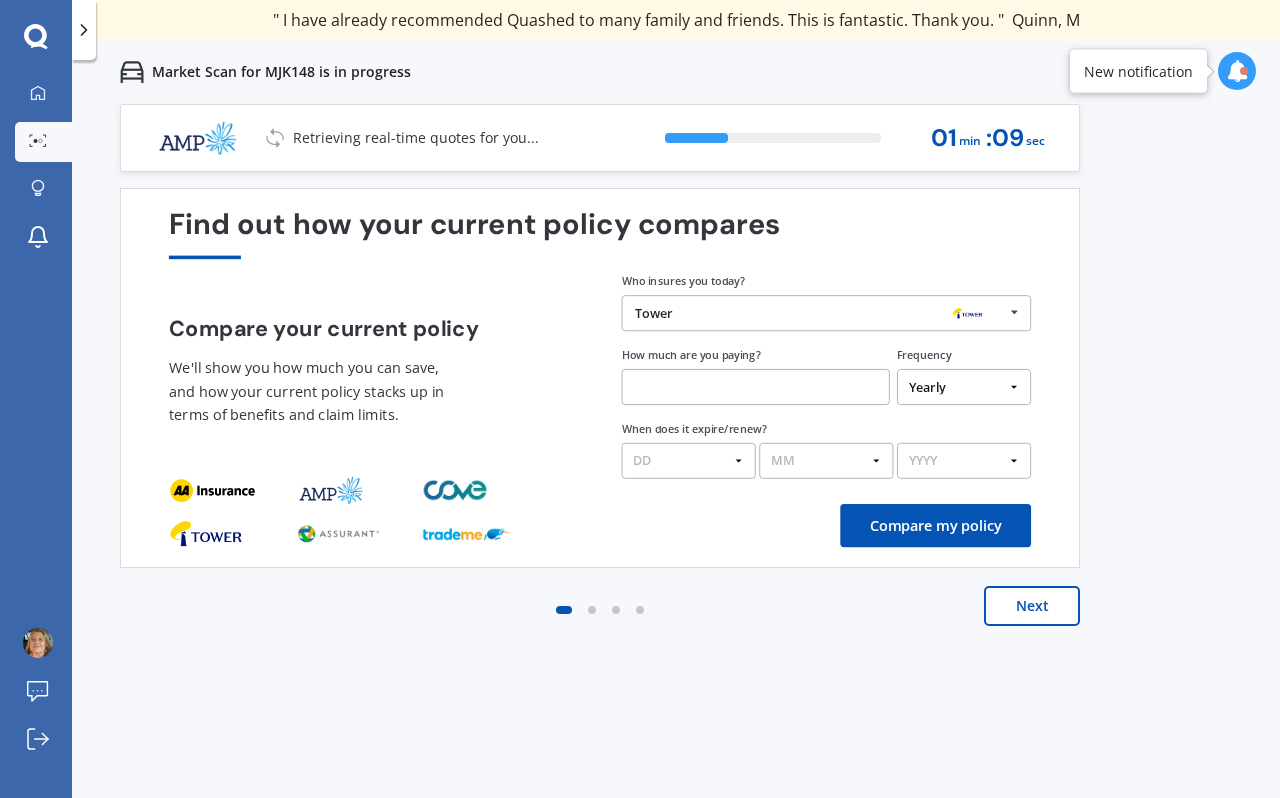 select on "Monthly" 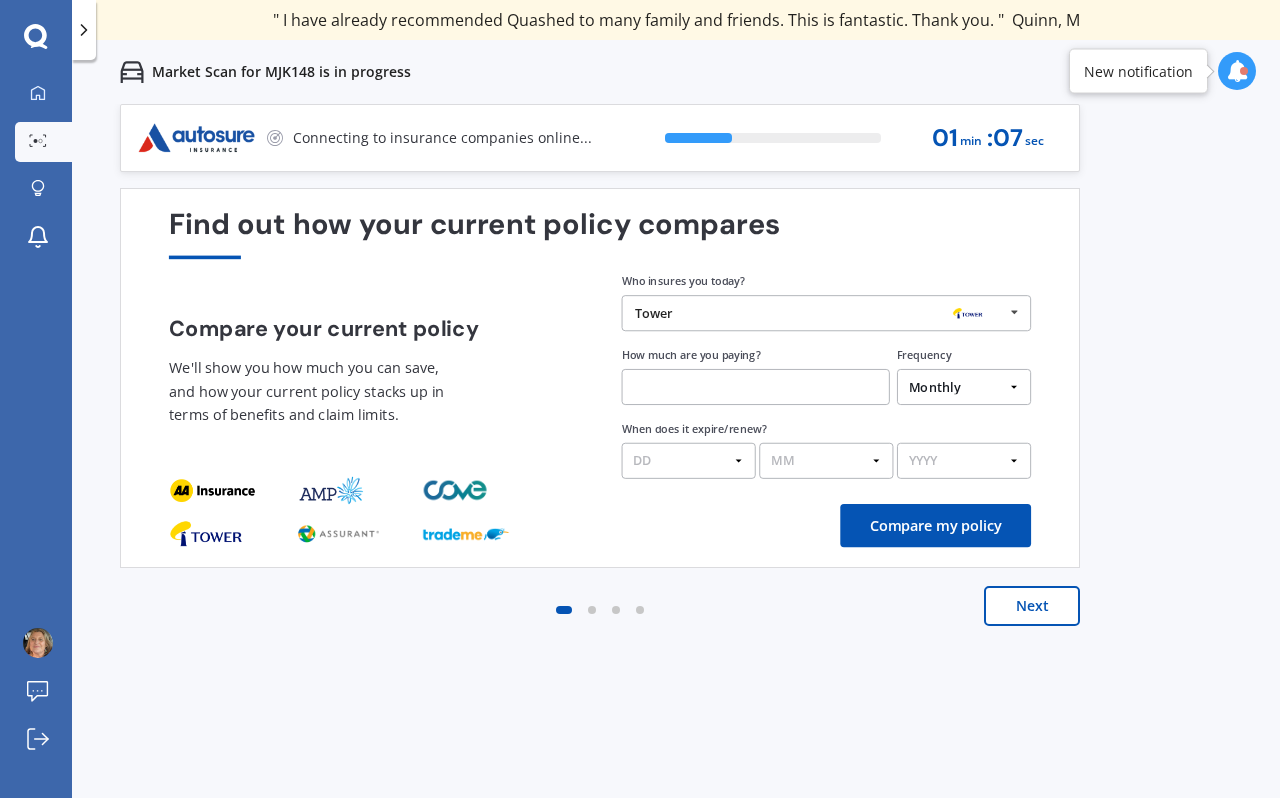 click at bounding box center [756, 387] 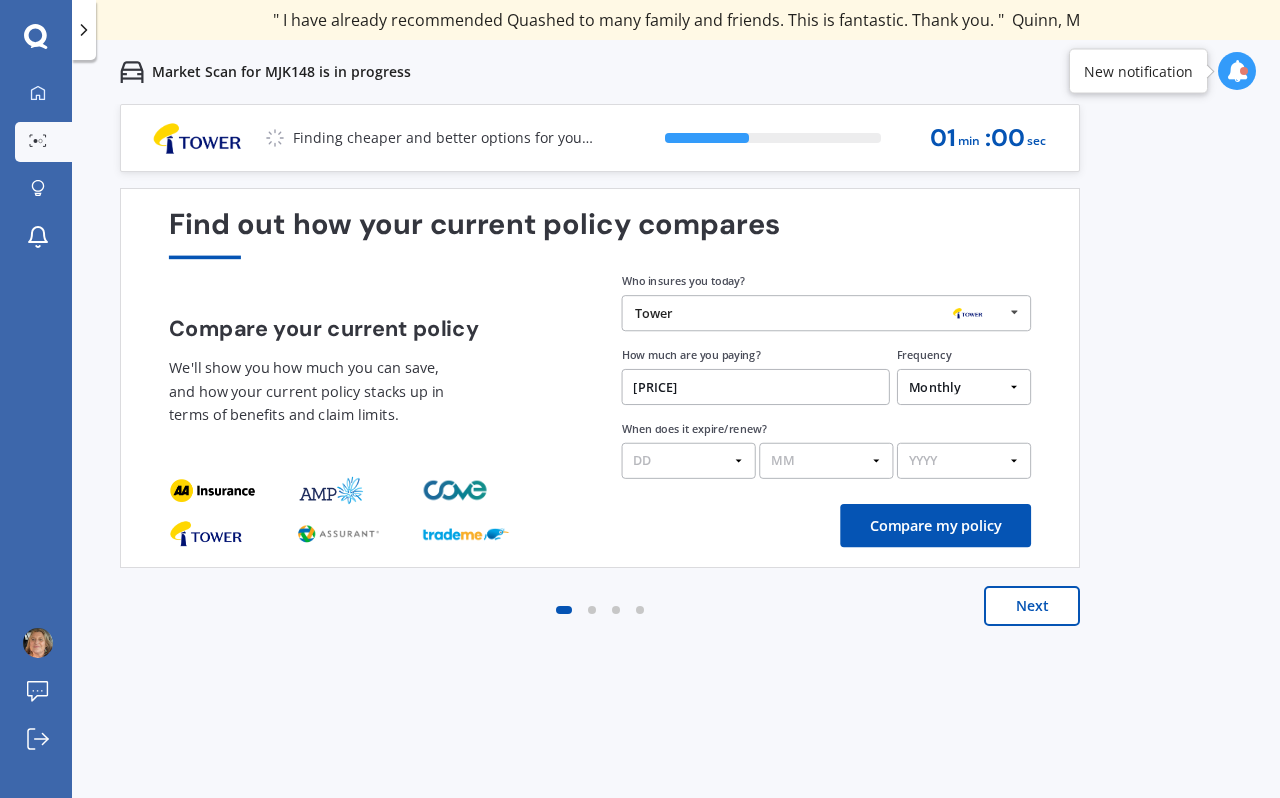 type on "[PRICE]" 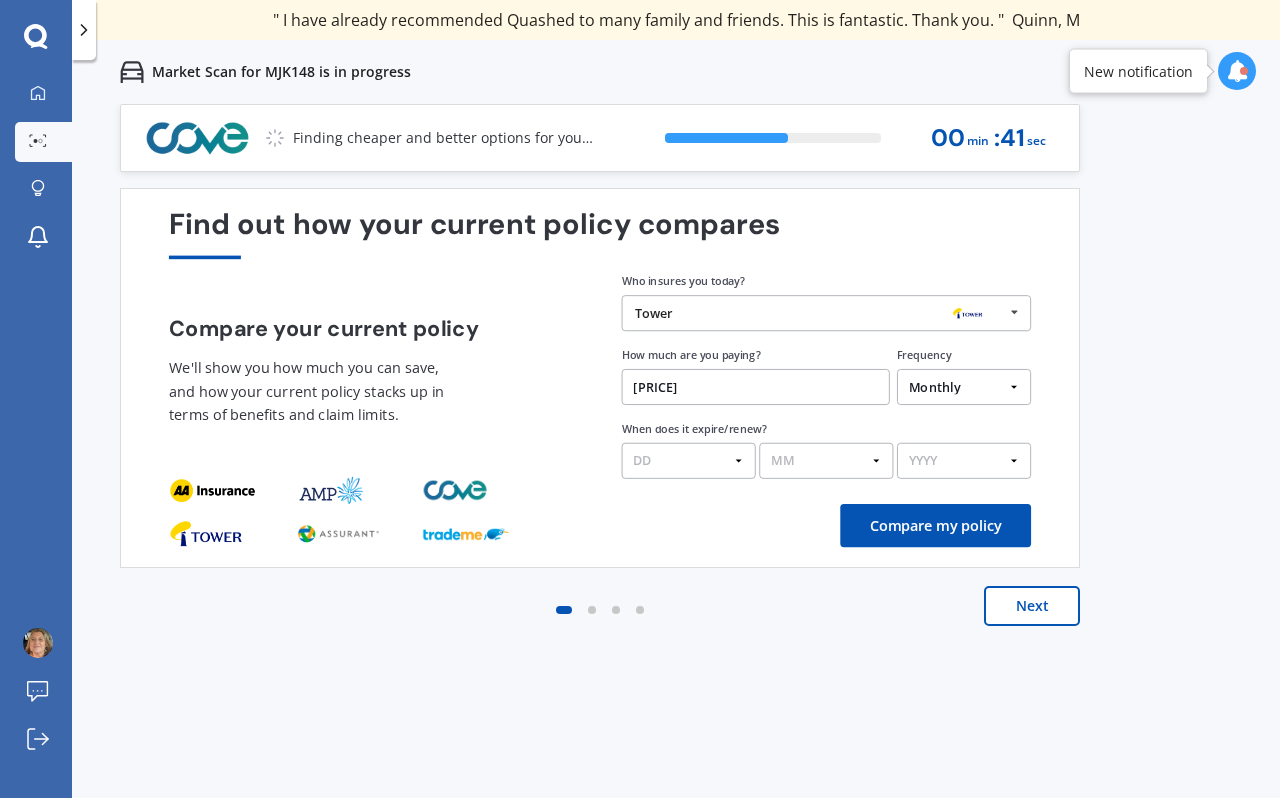 click on "Previous 60,000+ Kiwis have signed up to shop and save on insurance with us " Helpful tool, just that my current insurance is cheaper. " Casey, H " I have already recommended Quashed to many family and friends. This is fantastic. Thank you. " Quinn, M " A very useful tool and is easy to use. Highly recommended! " Yang, Z " Useful tool to check whether our current prices are competitive - which they are. " Kate, G " My current car insurance was half of the cheapest quoted here, so I'll stick with them. " Hayley, N " Gave exactly the same results. " Phillip, S " It's pretty accurate. Good service. " Mala, P " That was very helpful as it provided all the details required to make the necessary decision. " Tony, I " I've already recommended to a number of people. " Vanessa, J " Good to know my existing cover is so good! " Sheridan, J " Excellent site! I saved $300 off my existing policy. " Lian, G " Great stuff team! first time using it, and it was very clear and concise. " Lewis, B   Next 57 % 00 min :  41 sec" at bounding box center (676, 473) 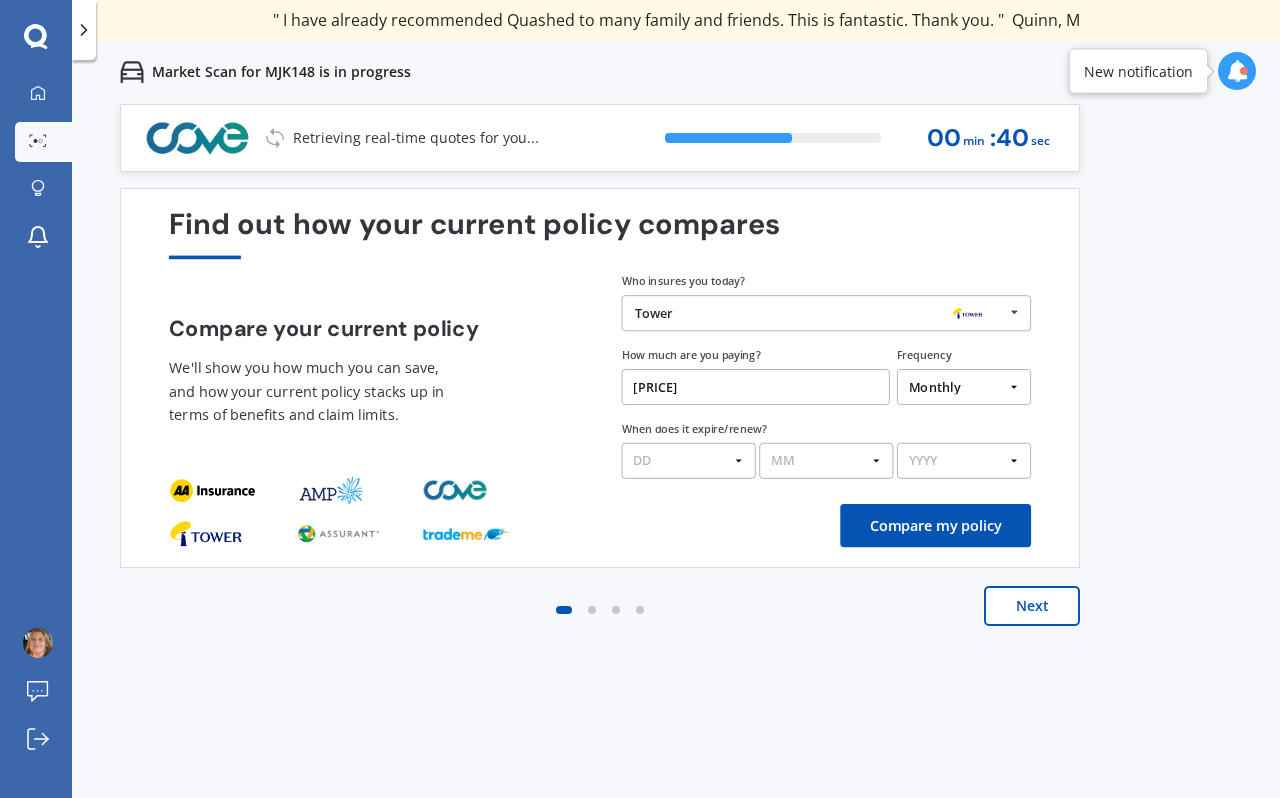 click on "DD 01 02 03 04 05 06 07 08 09 10 11 12 13 14 15 16 17 18 19 20 21 22 23 24 25 26 27 28 29 30 31" at bounding box center [689, 461] 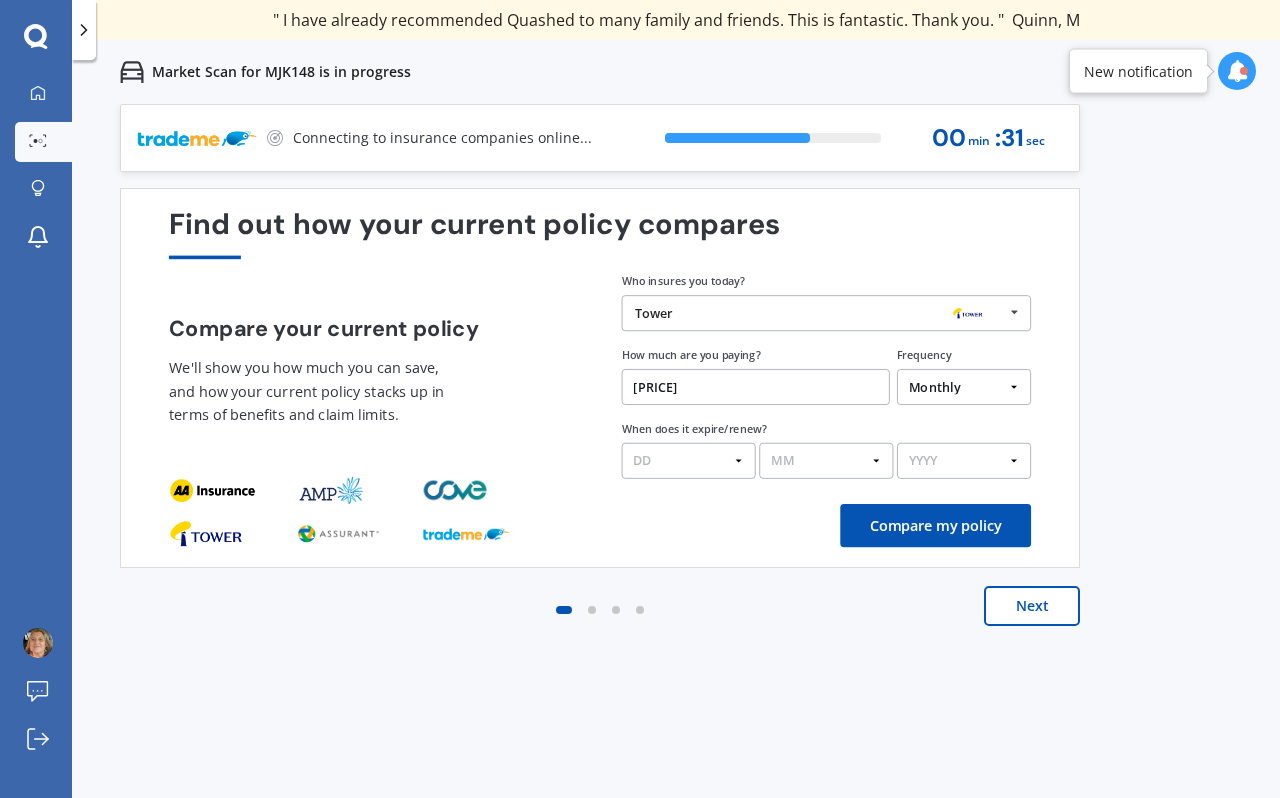 select on "10" 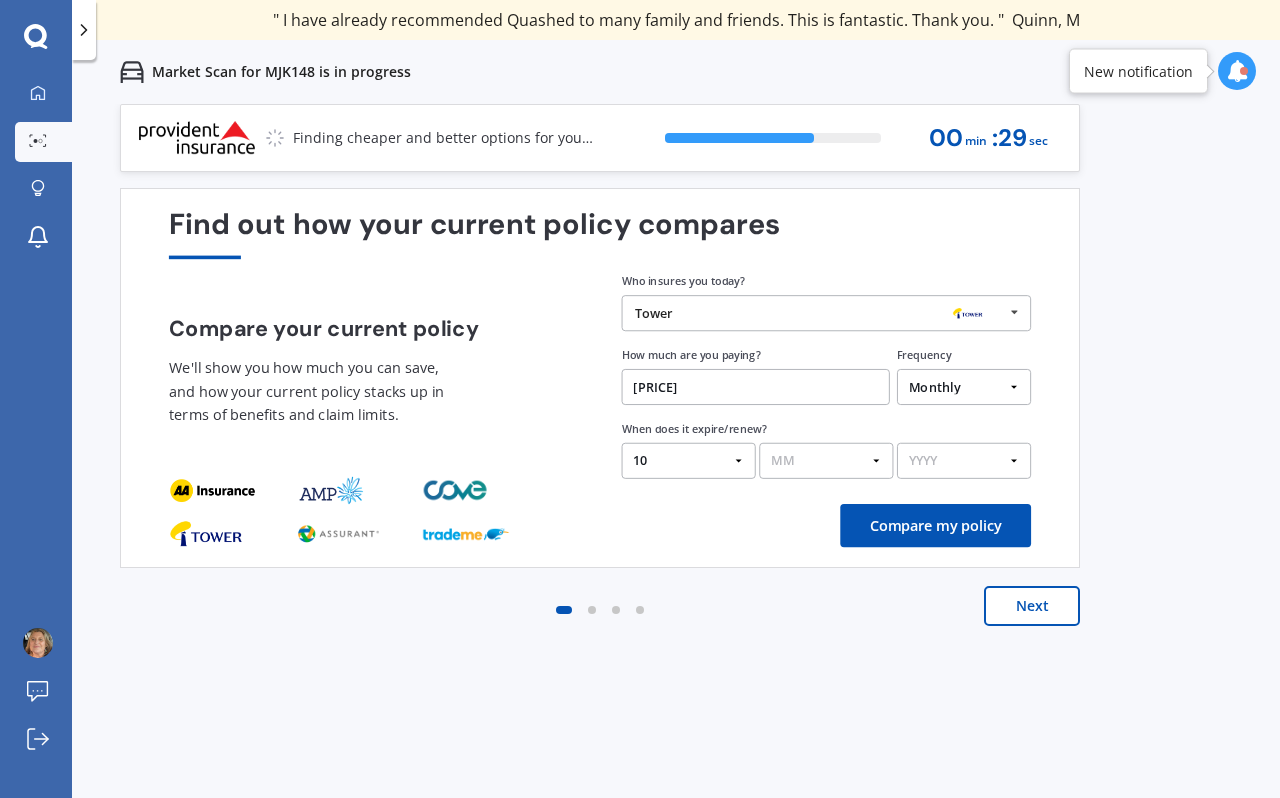 click on "MM 01 02 03 04 05 06 07 08 09 10 11 12" at bounding box center [826, 461] 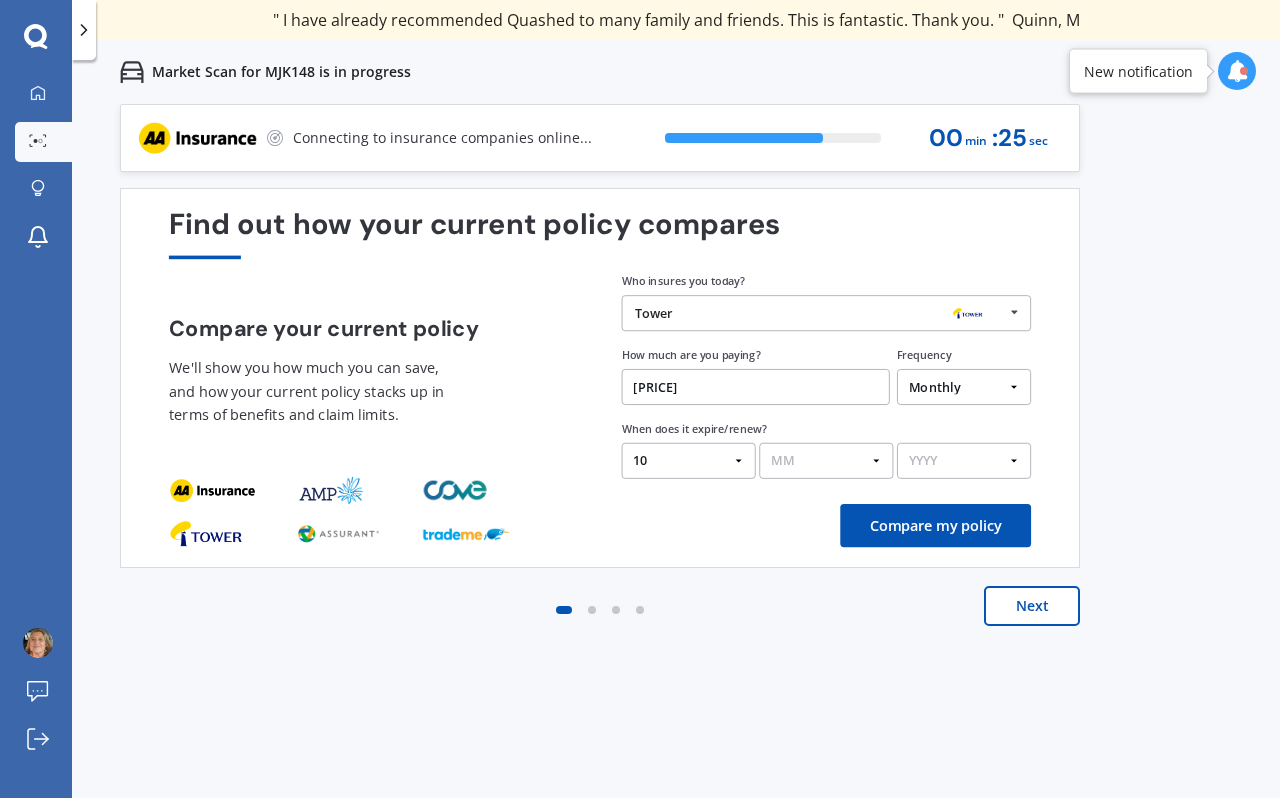 select on "07" 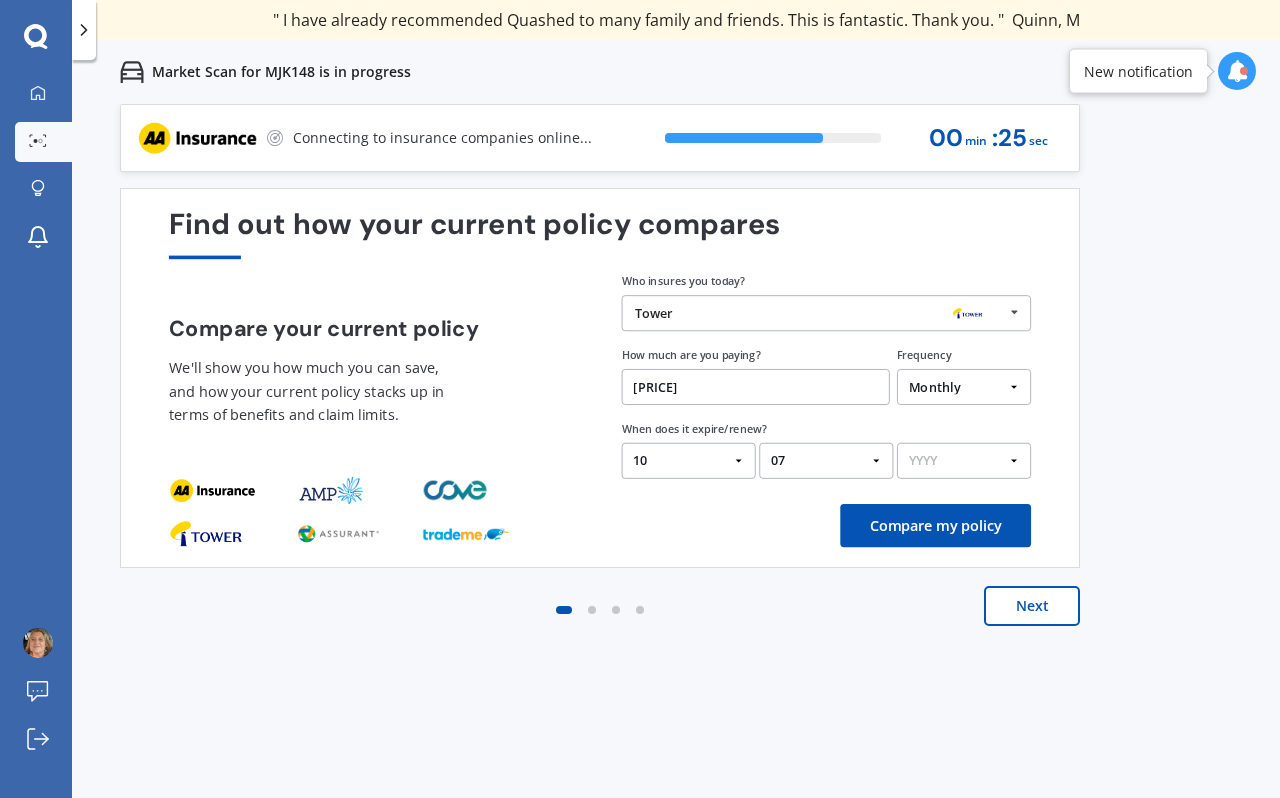 click on "YYYY 2026 2025 2024" at bounding box center [964, 461] 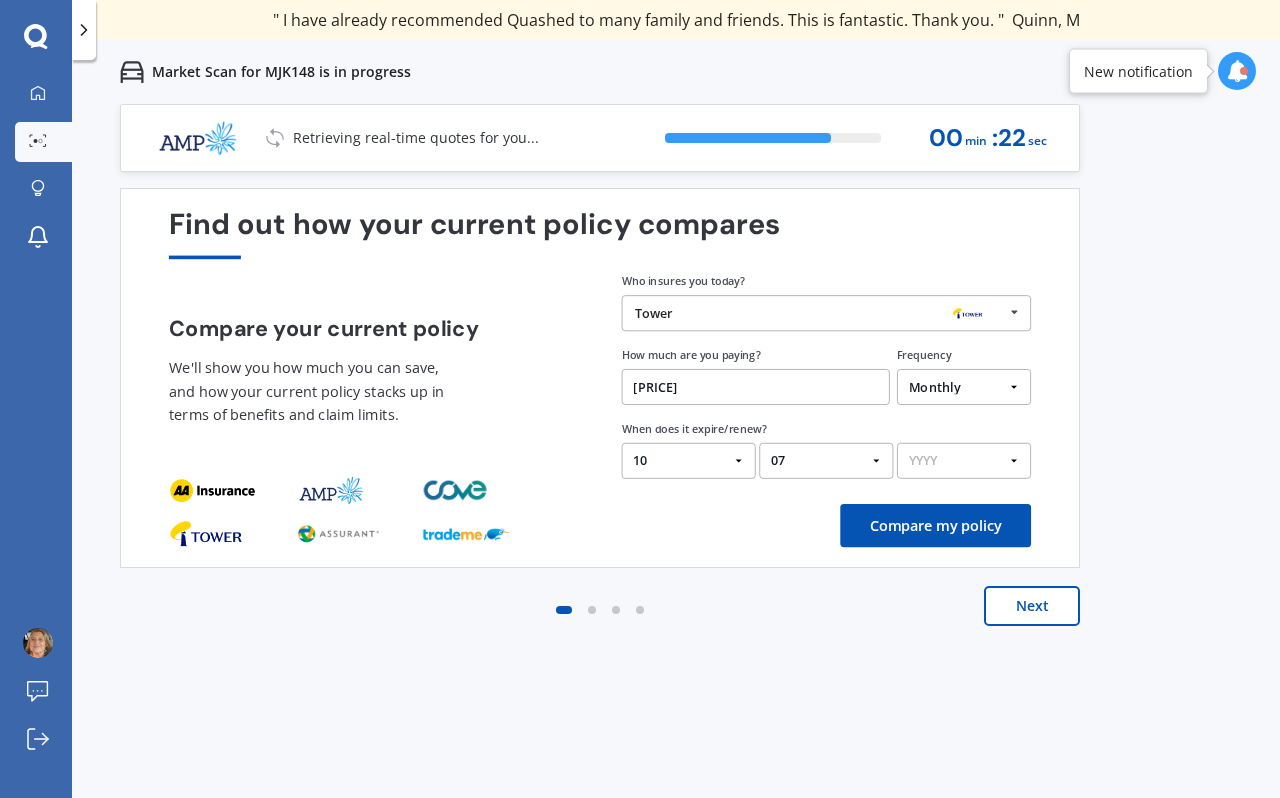select on "2025" 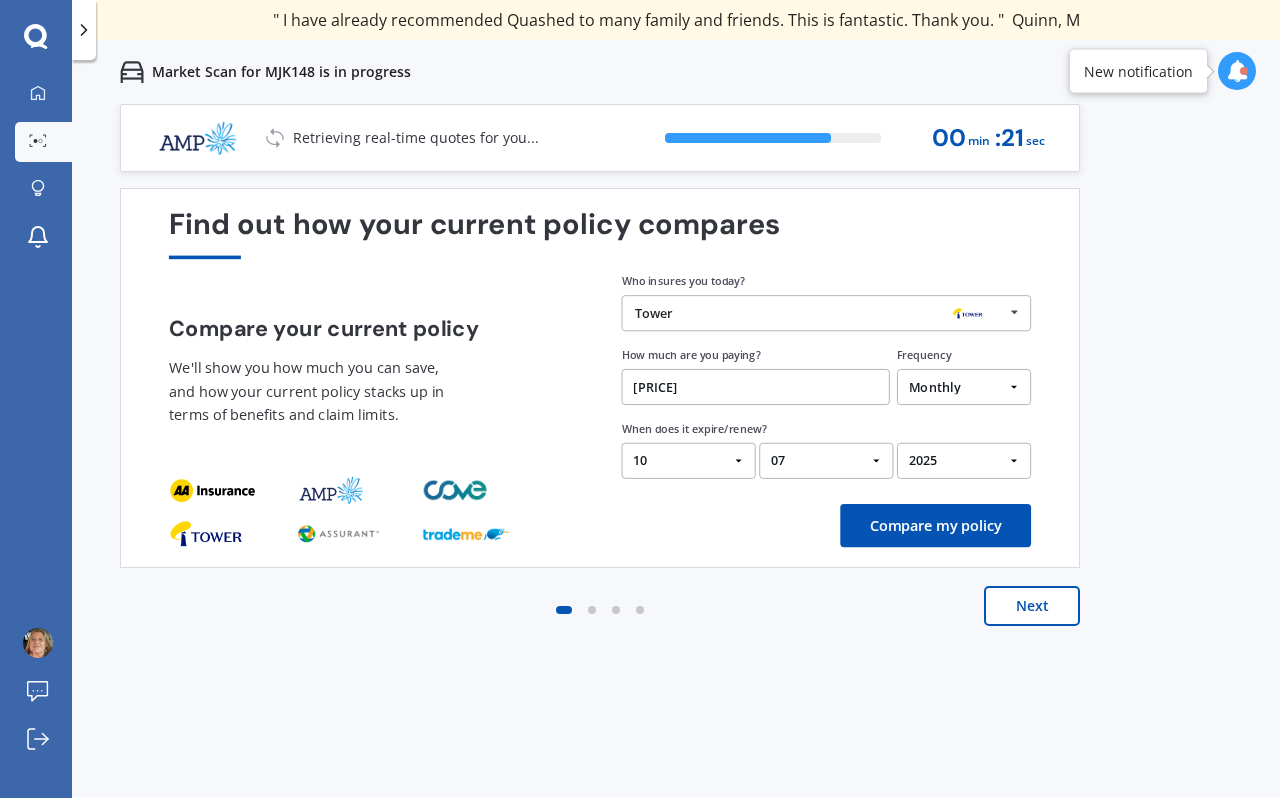 click on "Compare my policy" at bounding box center [935, 525] 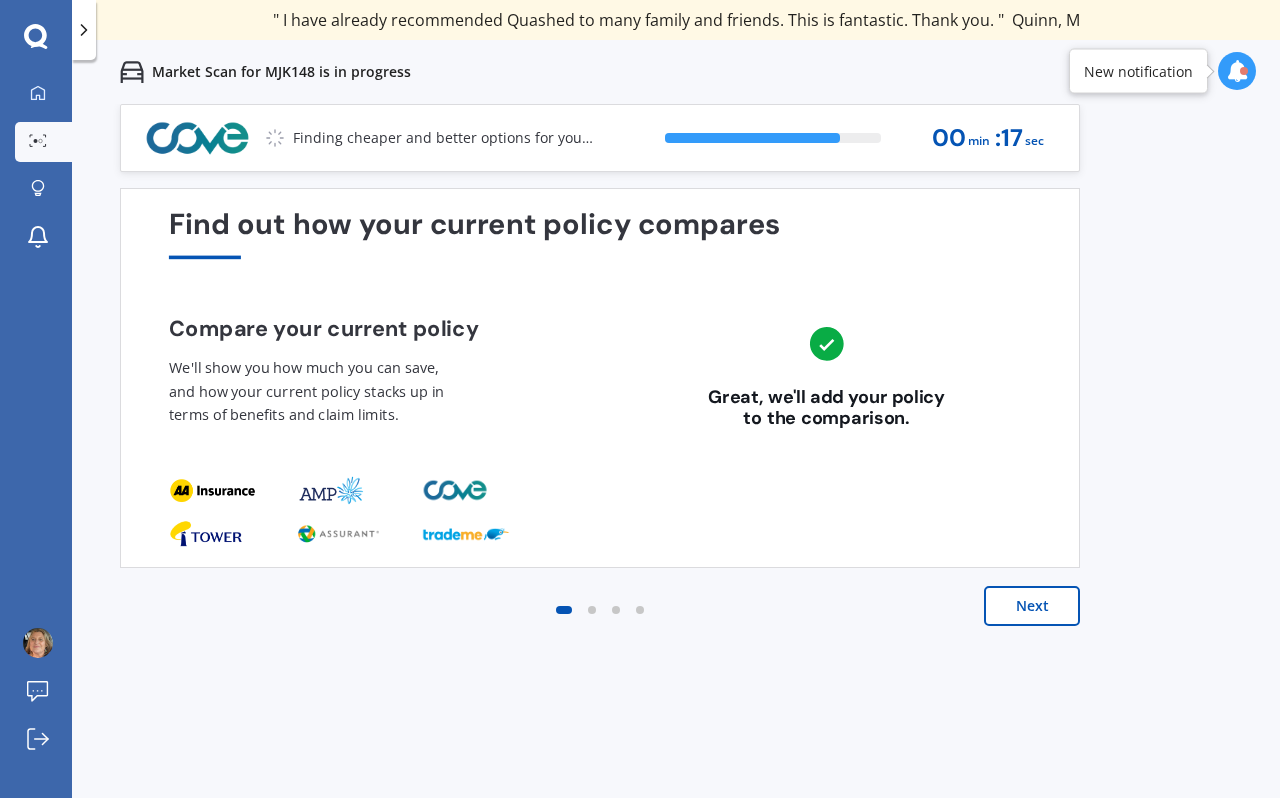 click on "Next" at bounding box center [1032, 606] 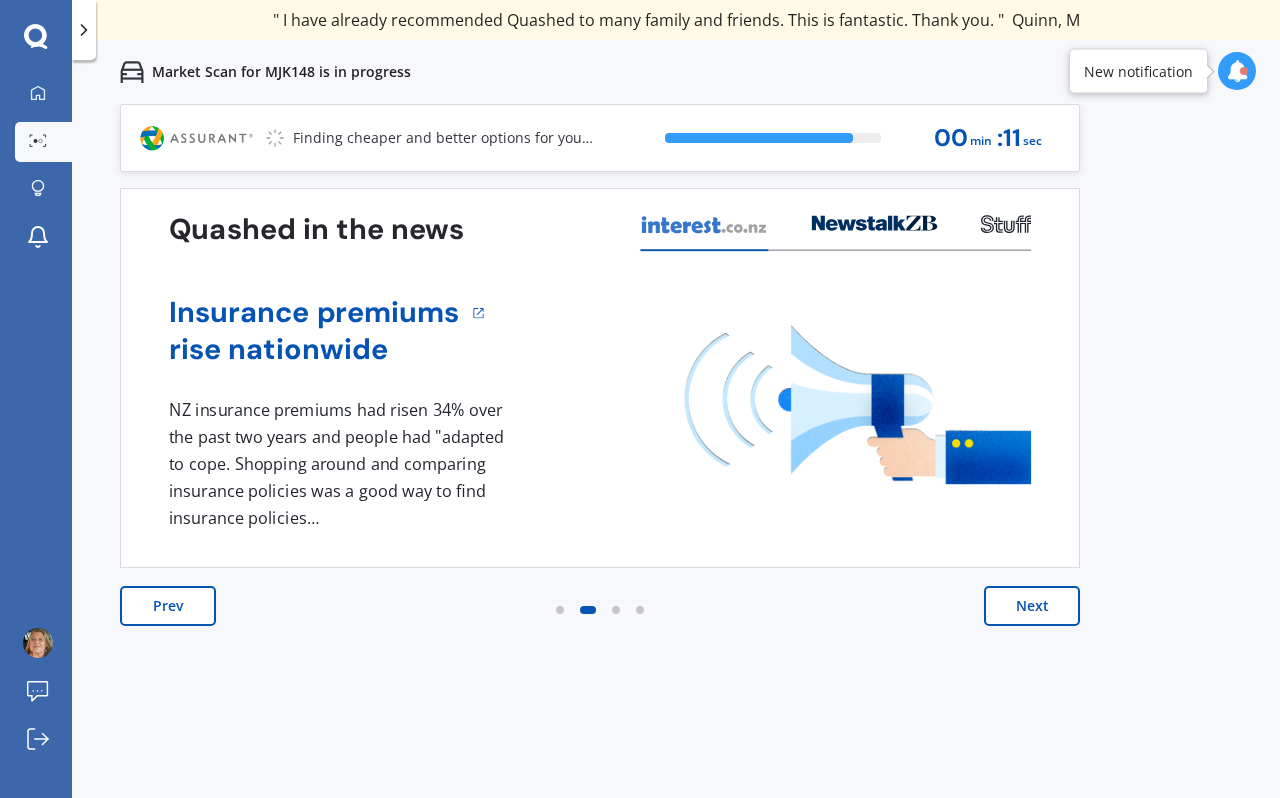 click on "Next" at bounding box center (1032, 606) 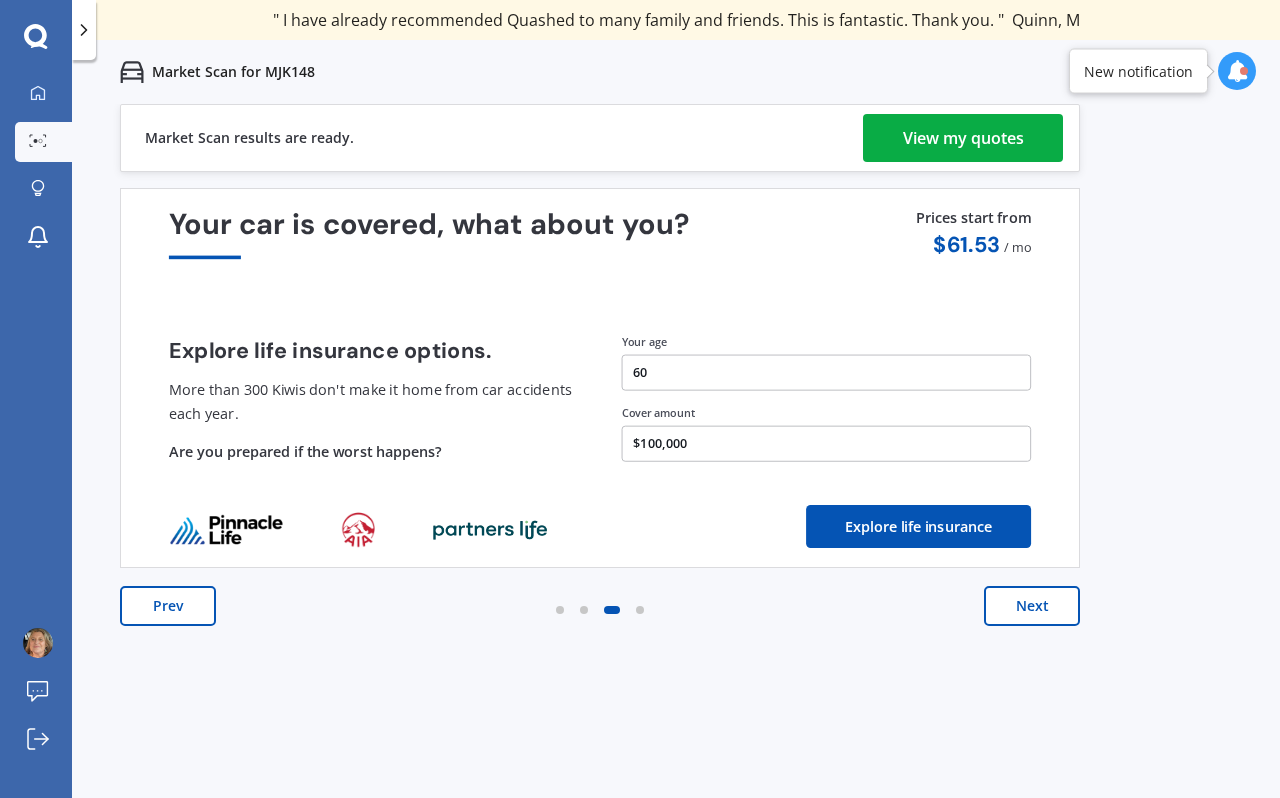 click on "View my quotes" at bounding box center (963, 138) 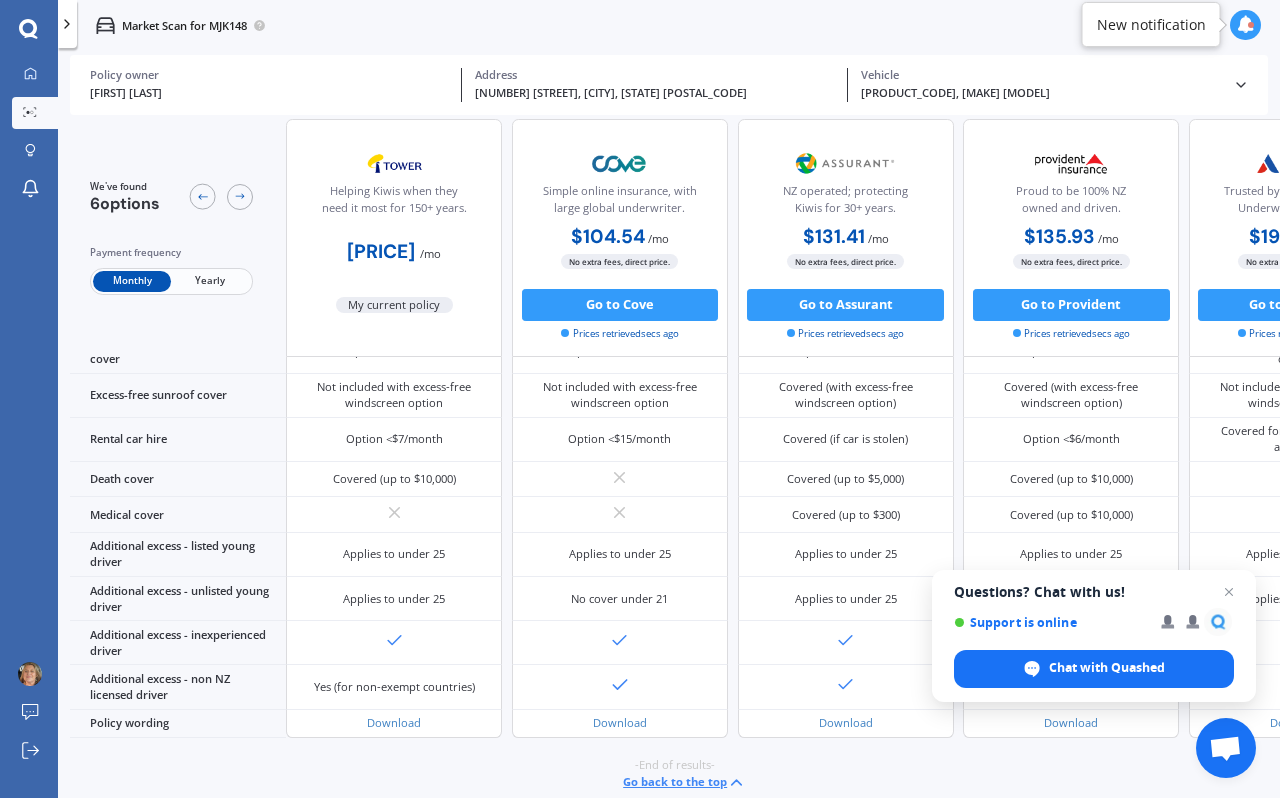 scroll, scrollTop: 785, scrollLeft: 0, axis: vertical 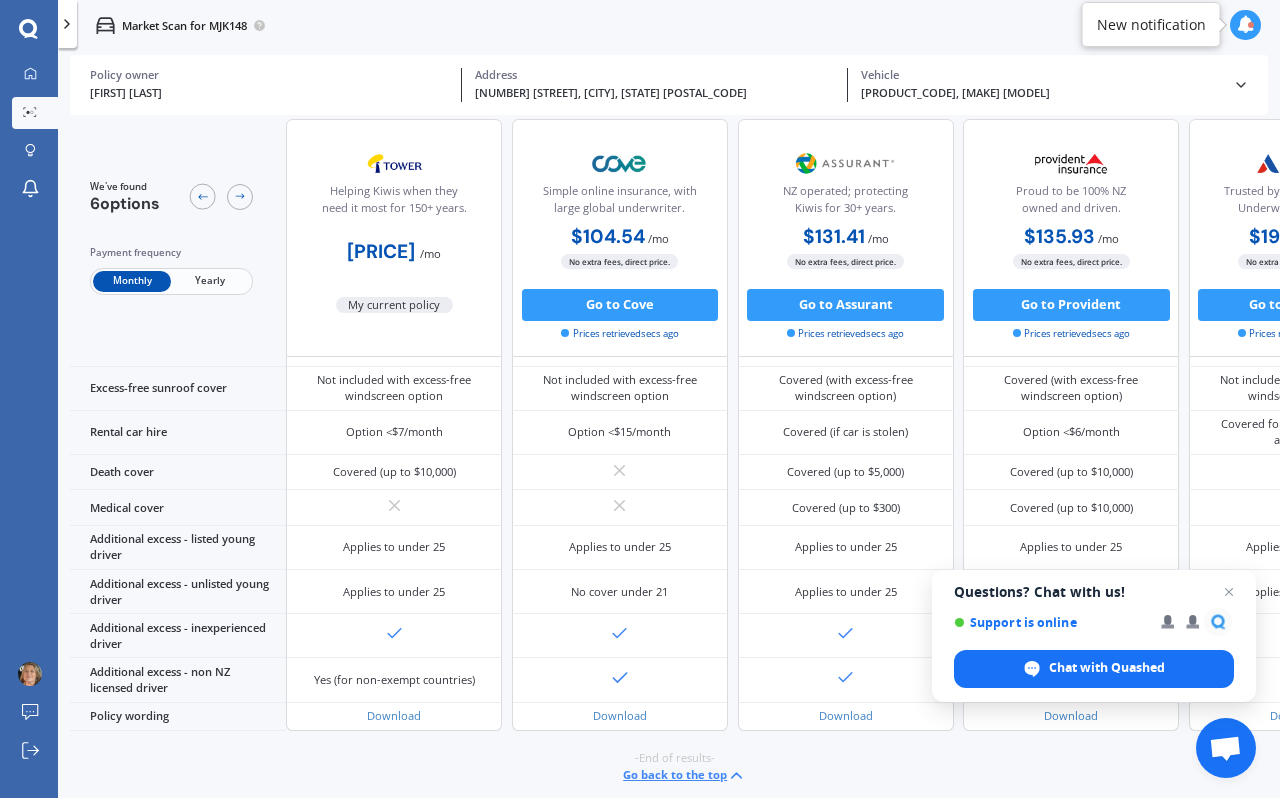 click on "Market Scan for MJK148" at bounding box center (669, 25) 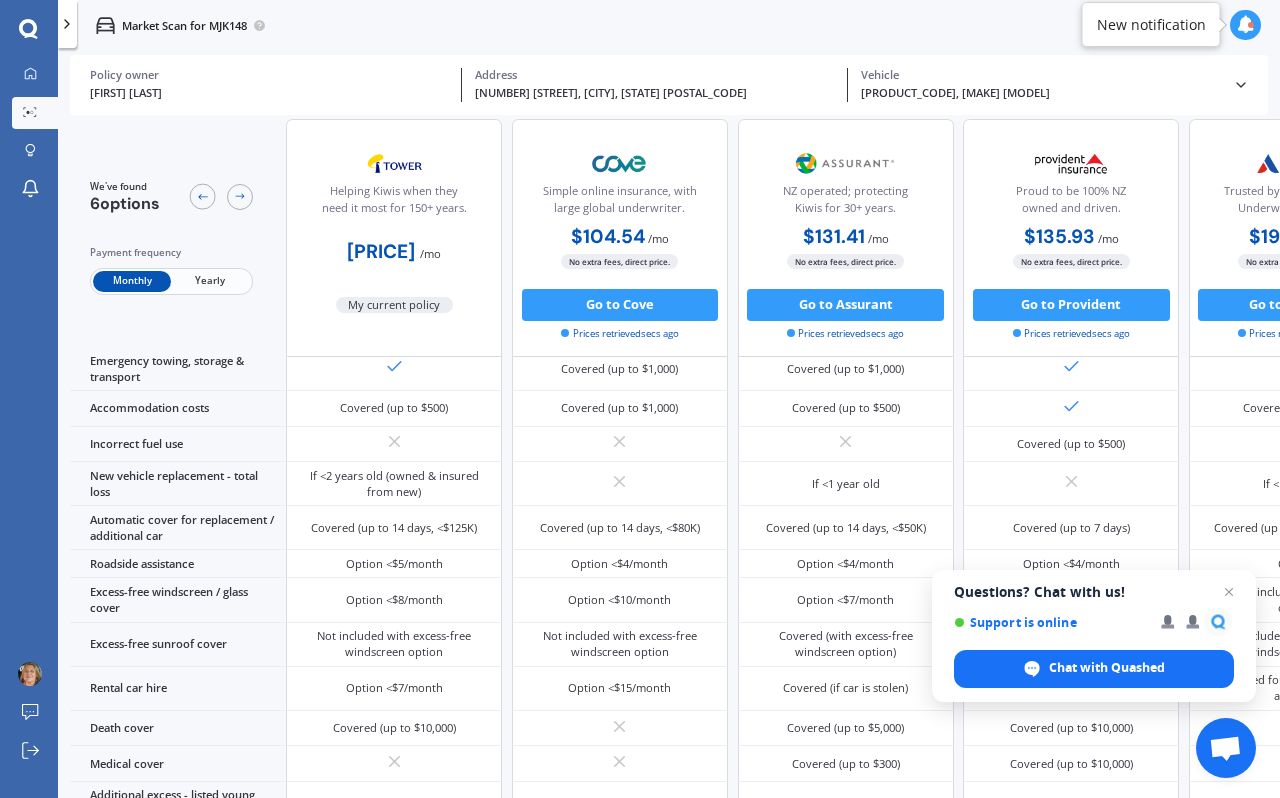 click on "Helping Kiwis when they need it most for 150+ years. [PRICE]   /  mo My current policy" at bounding box center (394, 238) 